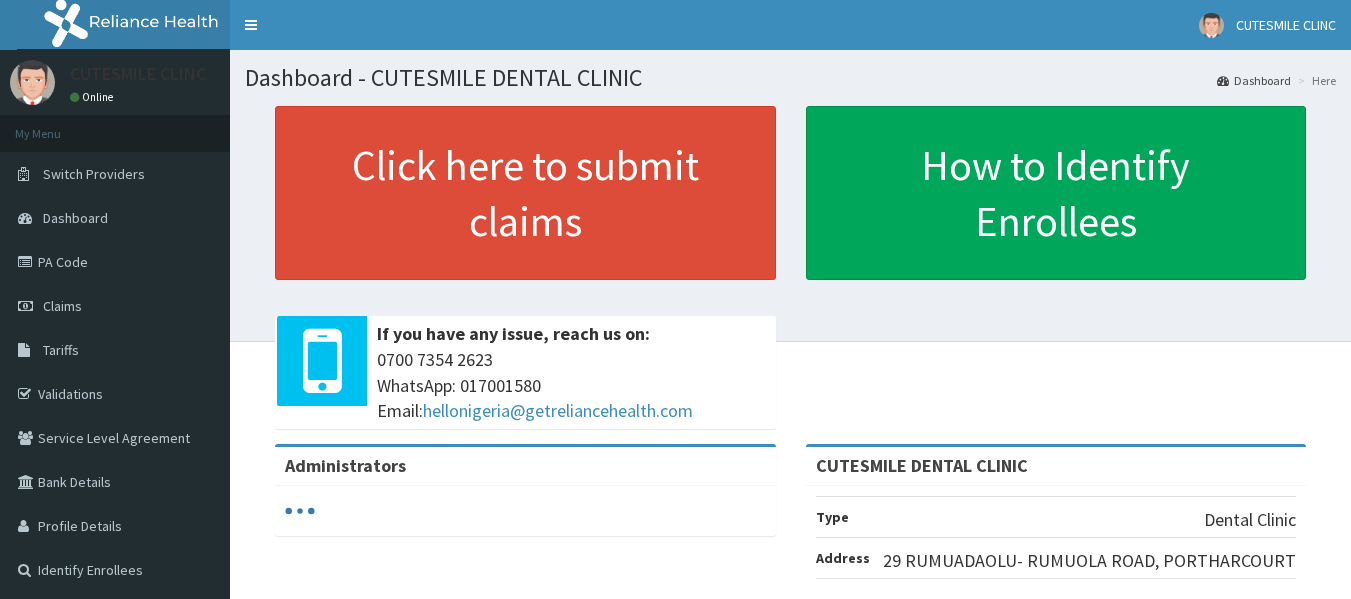 scroll, scrollTop: 0, scrollLeft: 0, axis: both 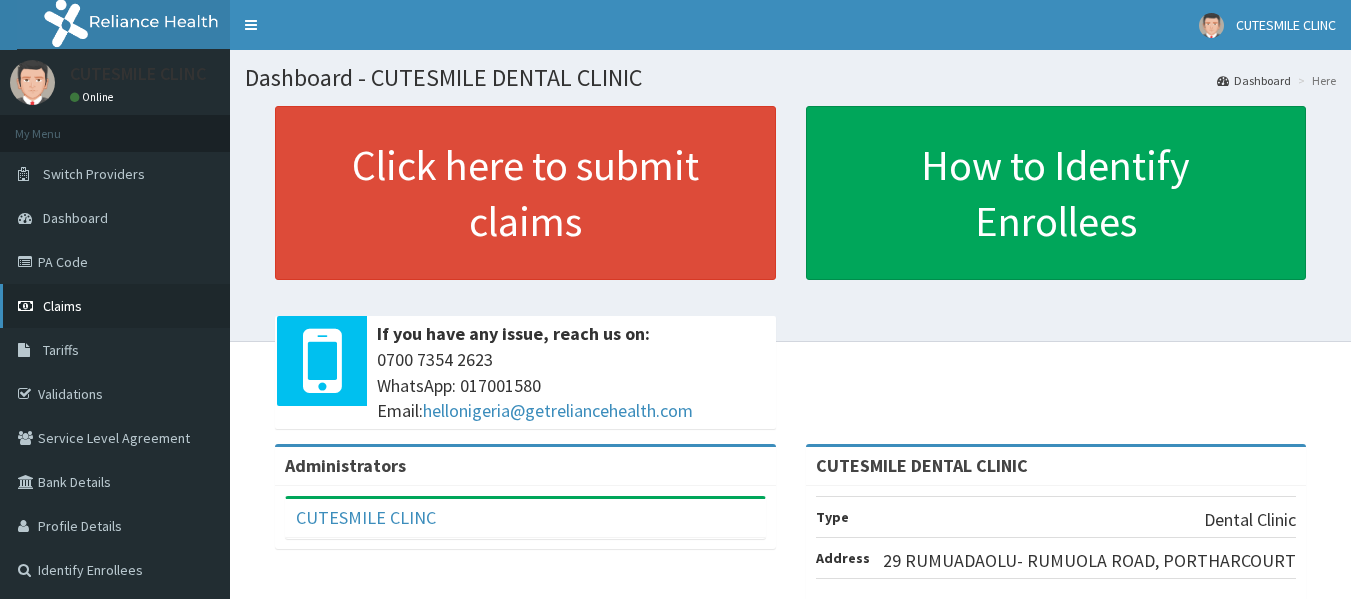 click on "Claims" at bounding box center (62, 306) 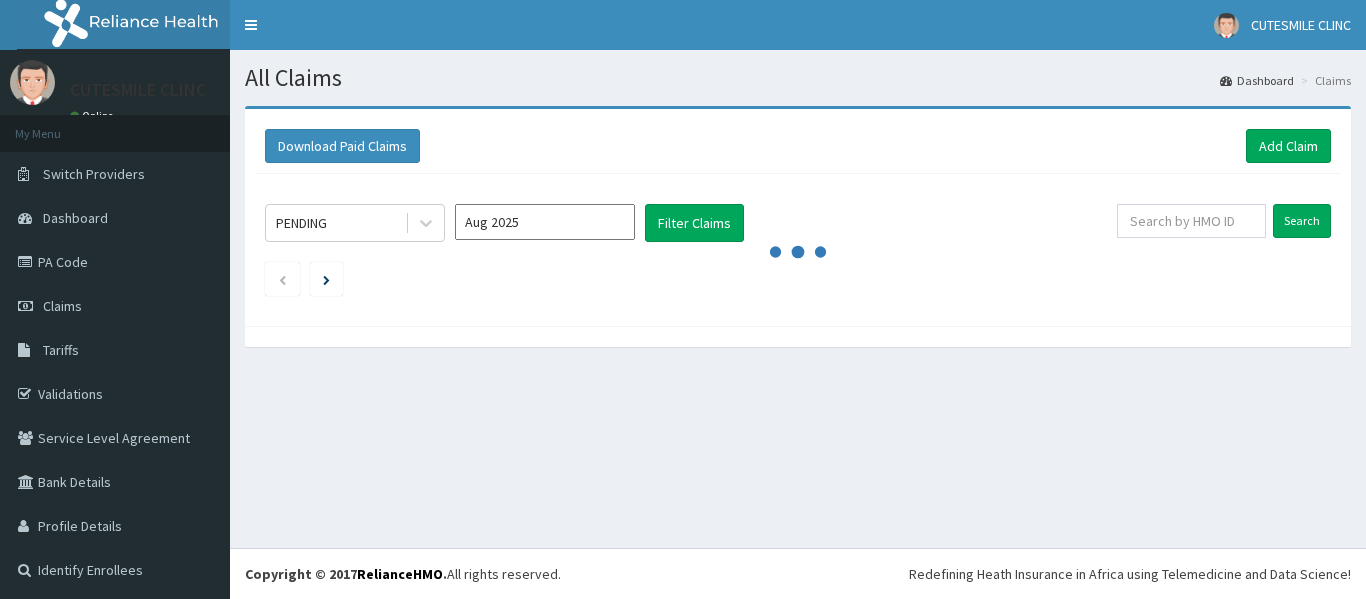 scroll, scrollTop: 0, scrollLeft: 0, axis: both 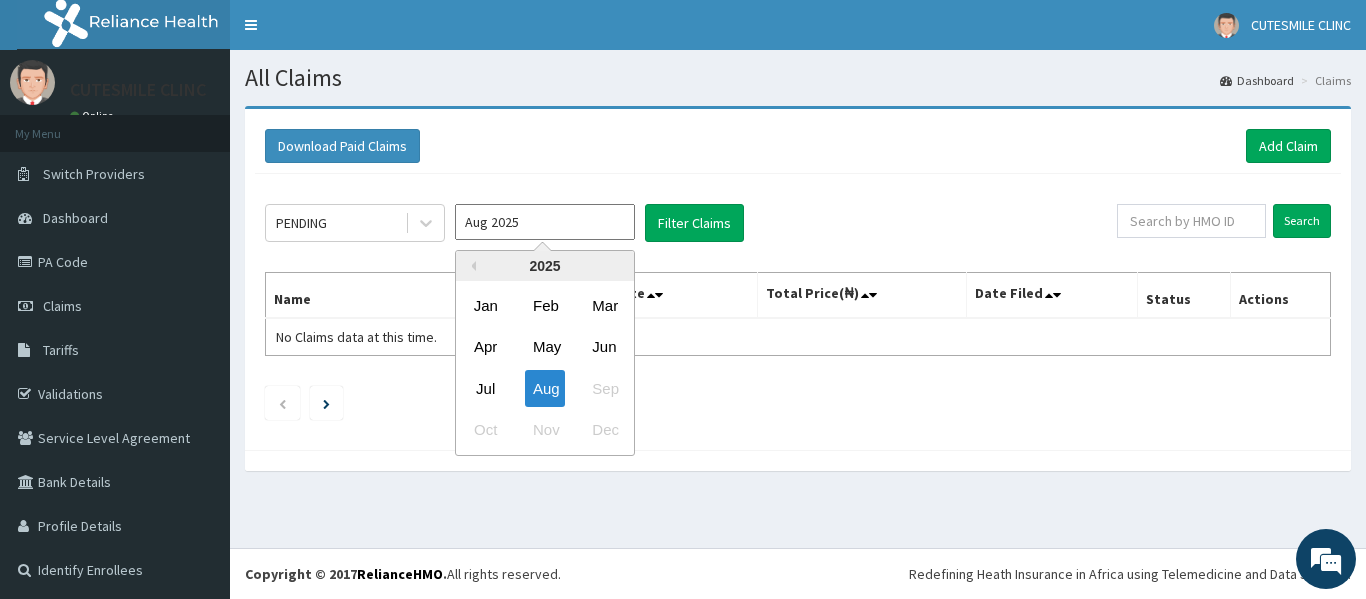 click on "Aug 2025" at bounding box center (545, 222) 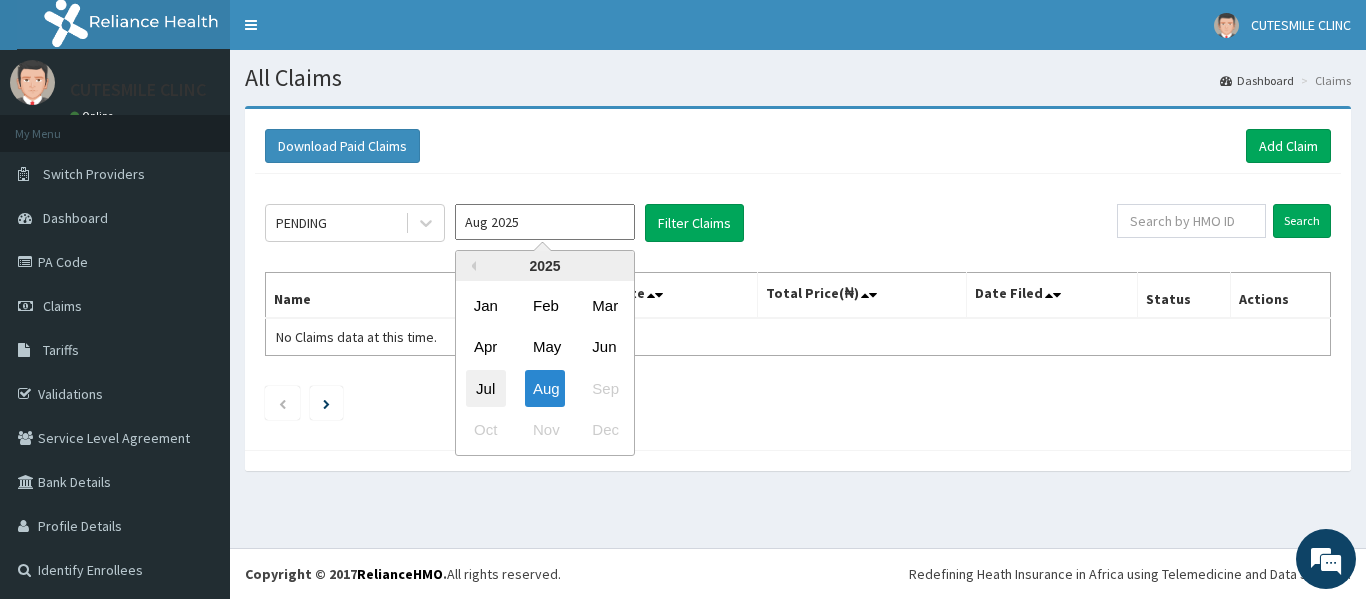 click on "Jul" at bounding box center (486, 388) 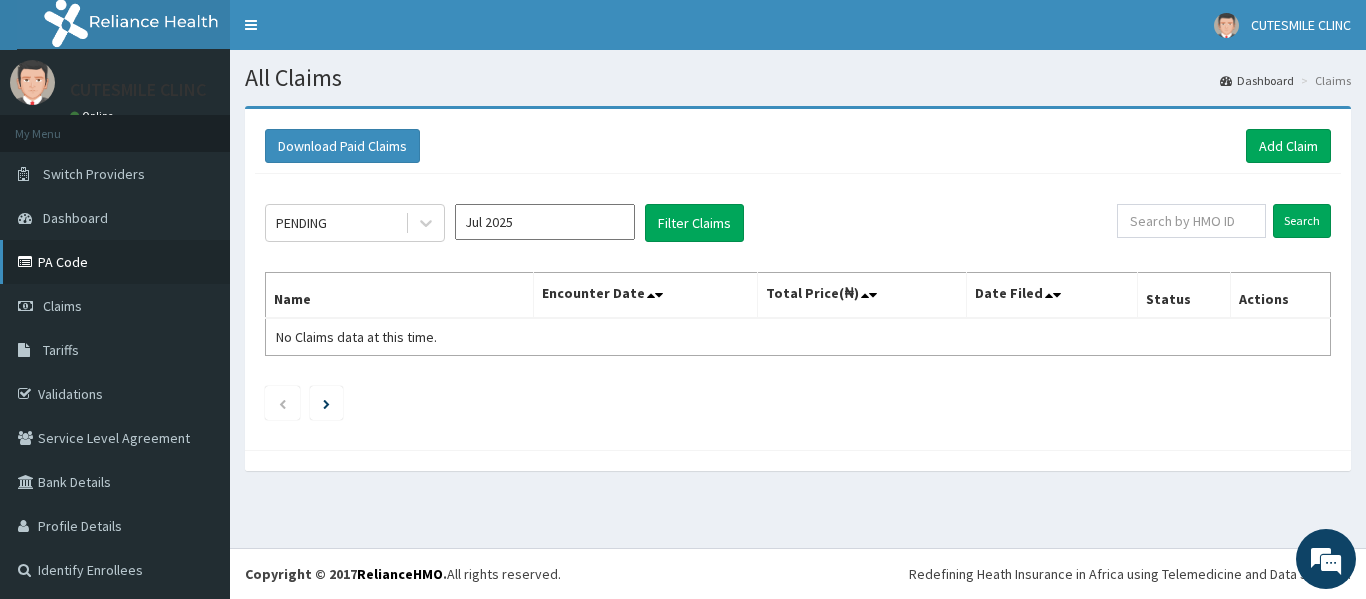 click on "PA Code" at bounding box center [115, 262] 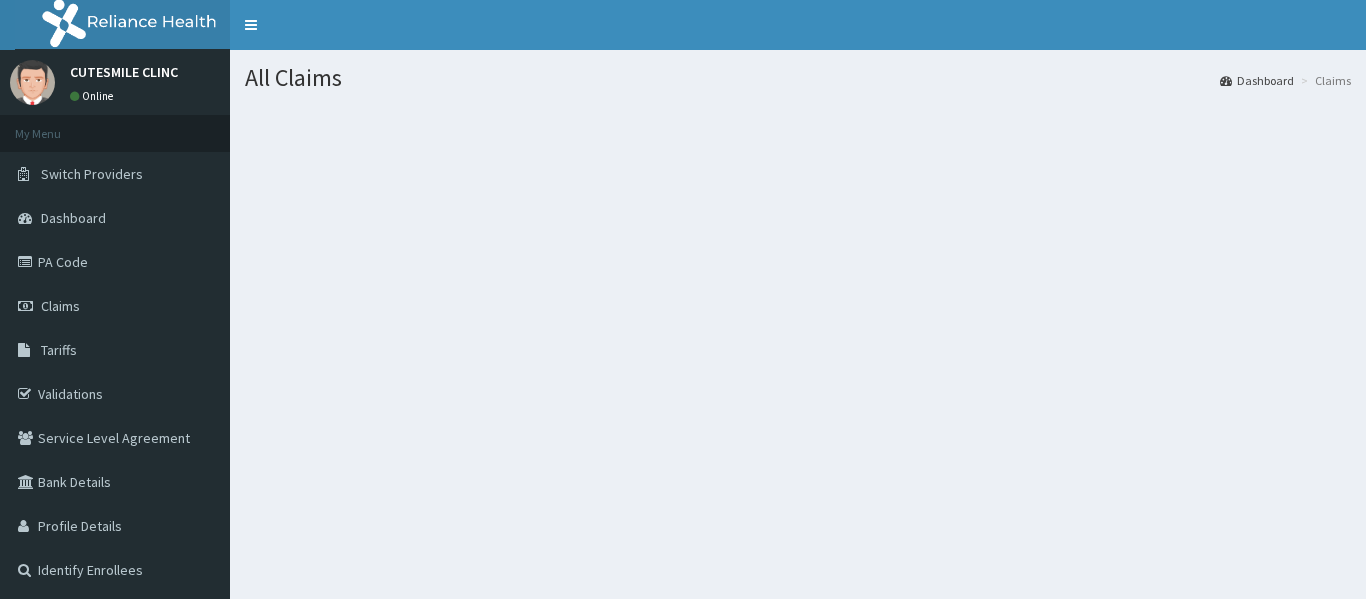 scroll, scrollTop: 0, scrollLeft: 0, axis: both 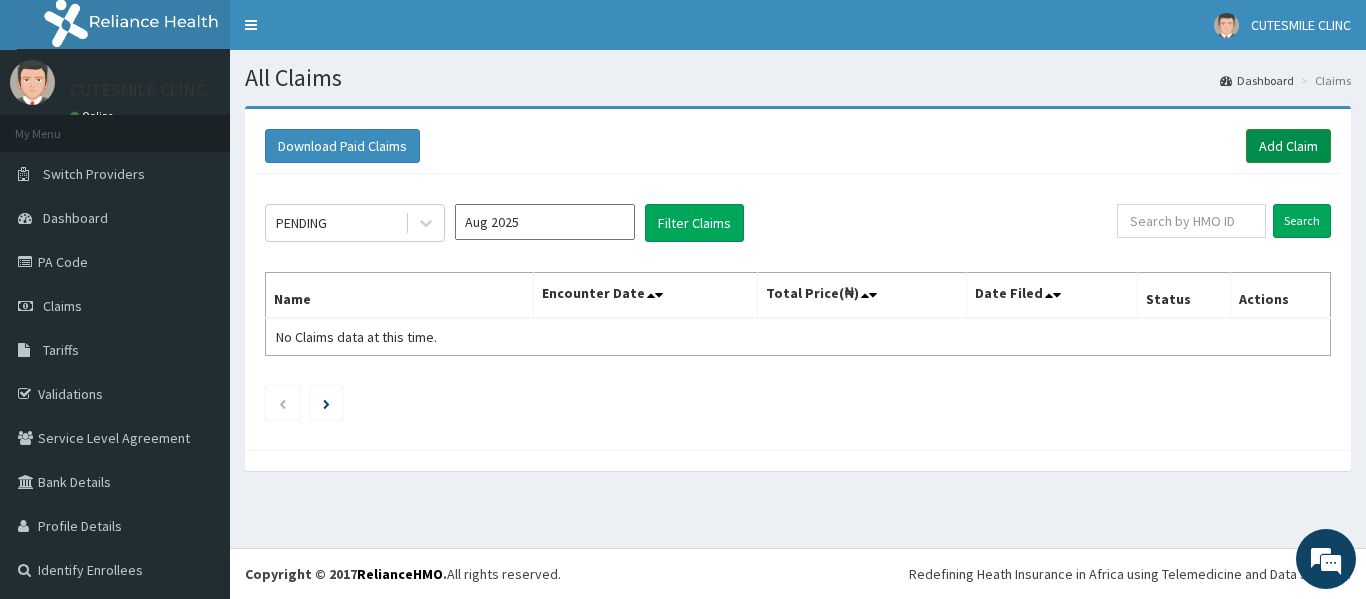 click on "Add Claim" at bounding box center (1288, 146) 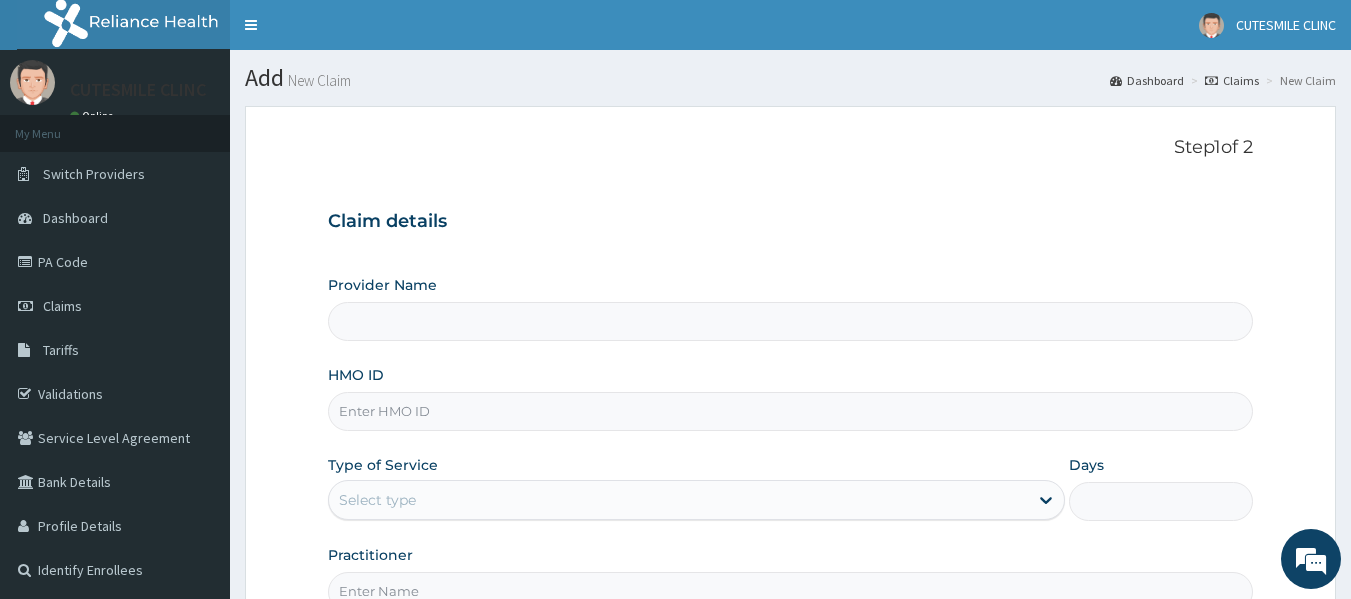scroll, scrollTop: 0, scrollLeft: 0, axis: both 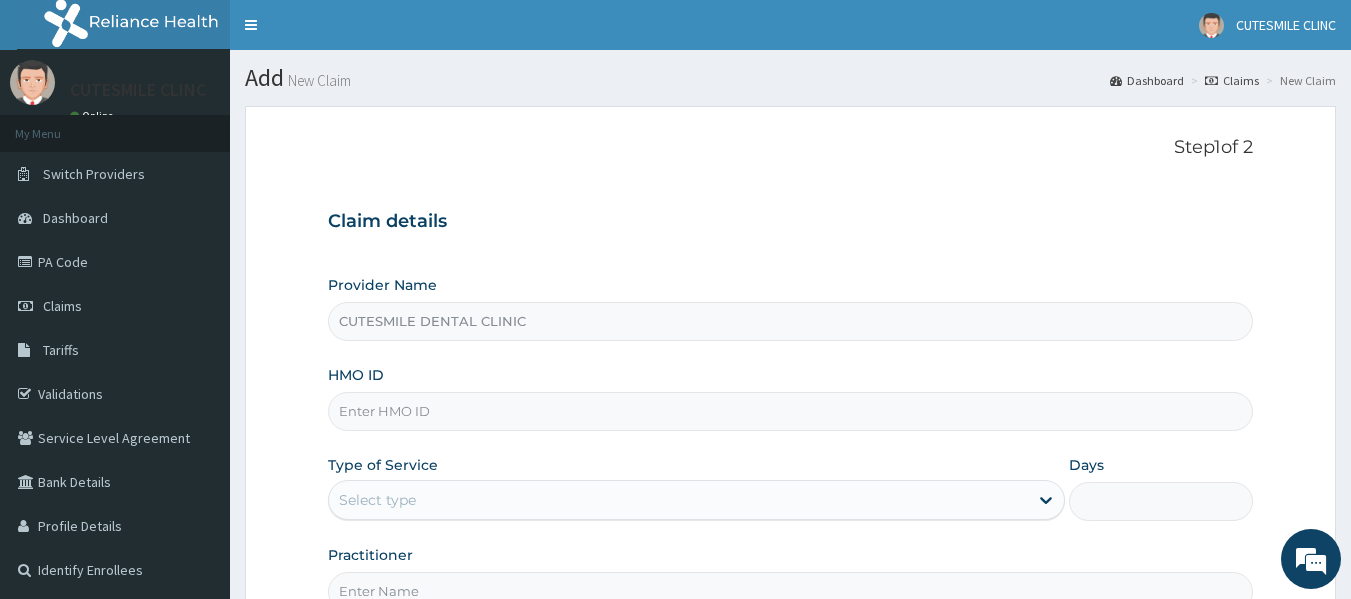 click on "HMO ID" at bounding box center [791, 411] 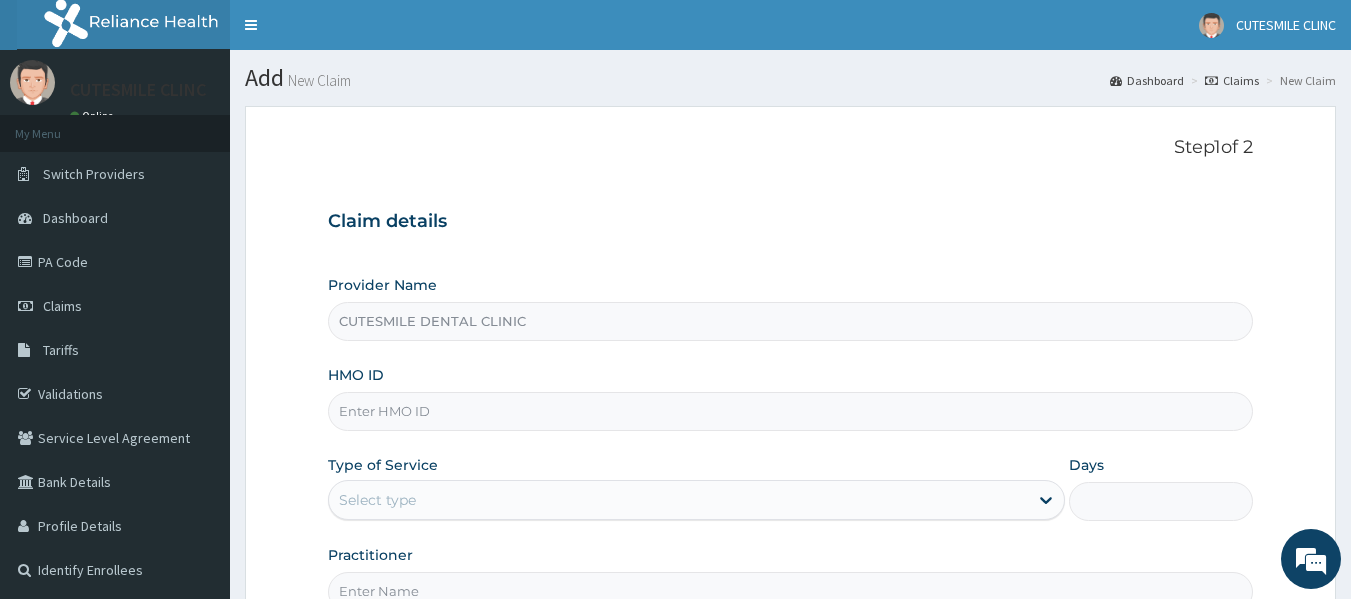 scroll, scrollTop: 0, scrollLeft: 0, axis: both 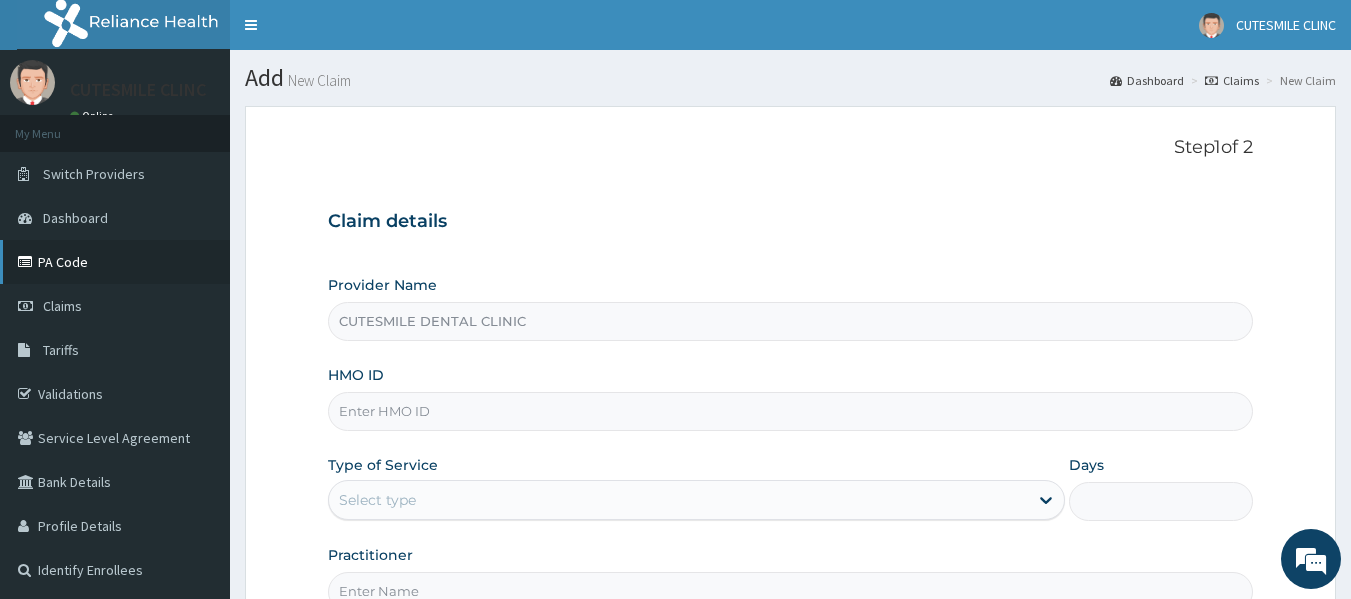 click on "PA Code" at bounding box center (115, 262) 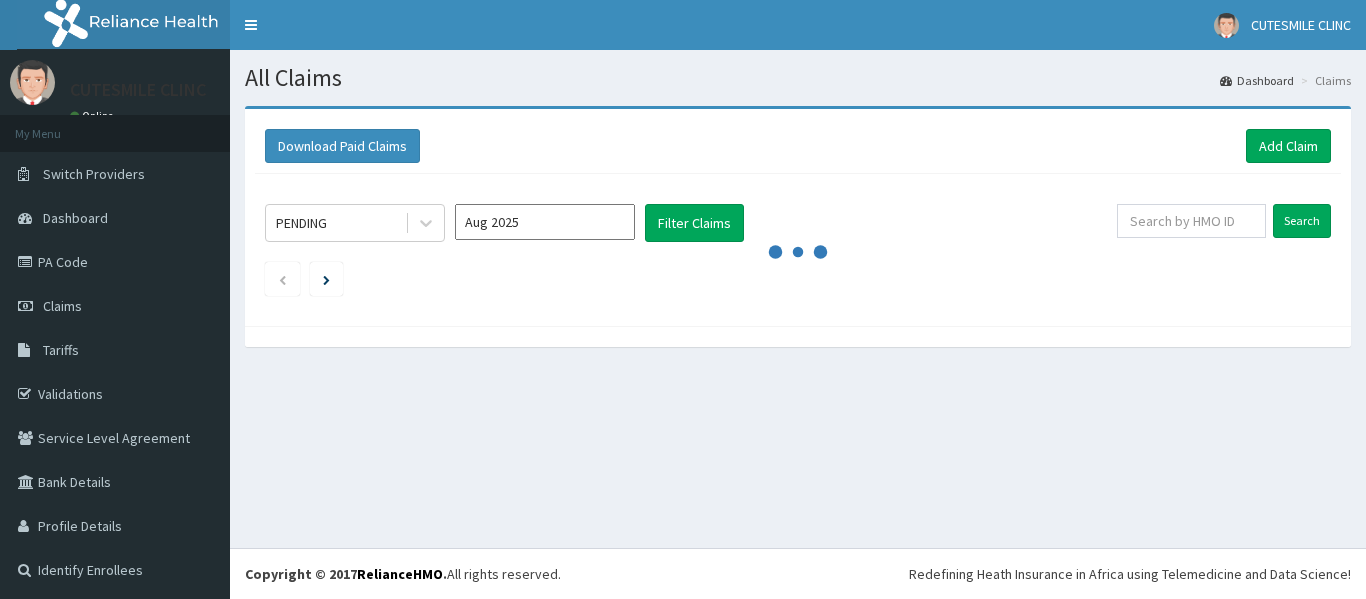 scroll, scrollTop: 0, scrollLeft: 0, axis: both 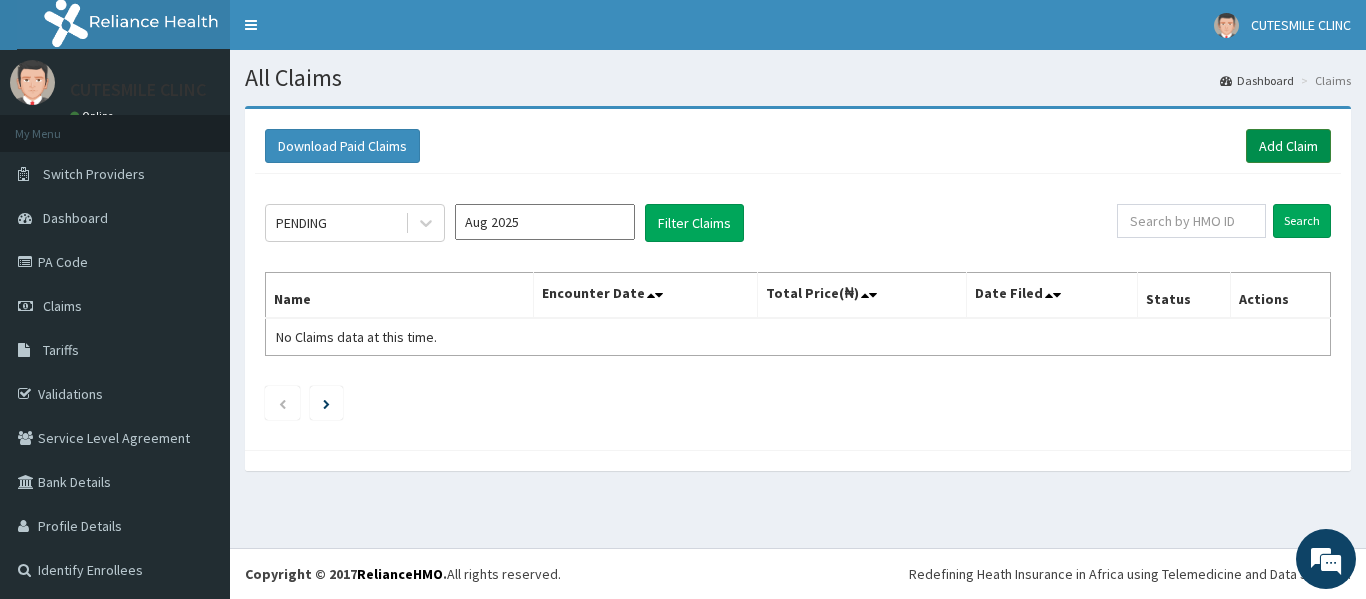 click on "Add Claim" at bounding box center [1288, 146] 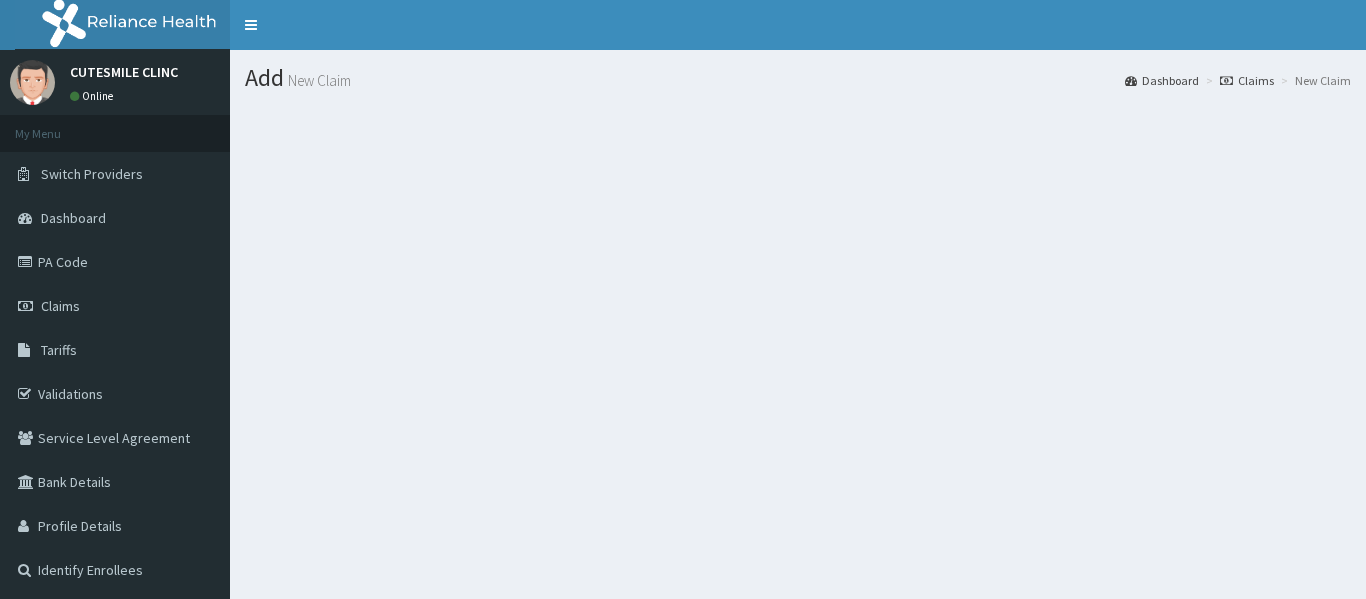 scroll, scrollTop: 0, scrollLeft: 0, axis: both 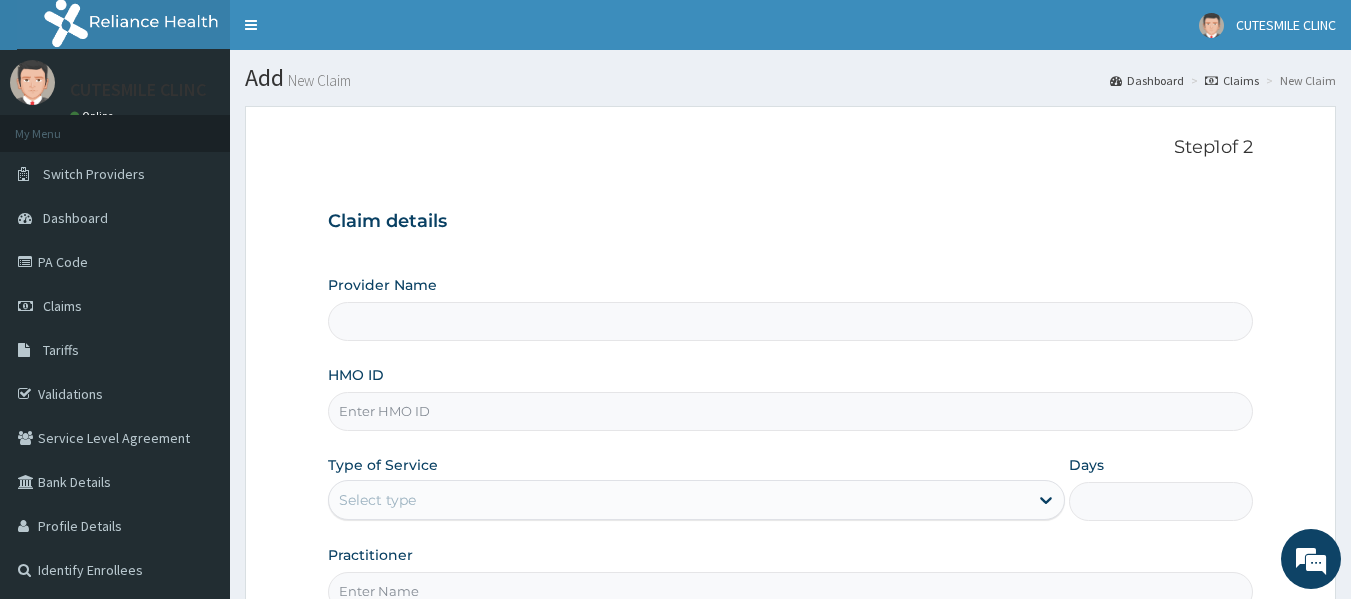 type on "CUTESMILE DENTAL CLINIC" 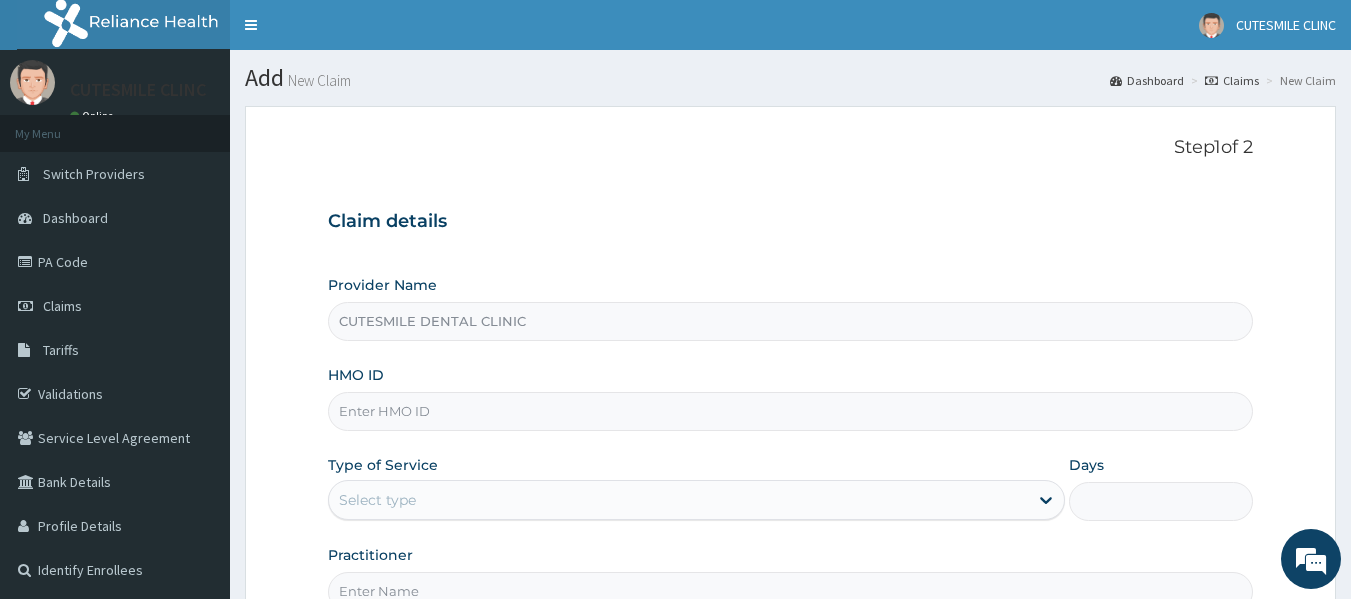 click on "HMO ID" at bounding box center [791, 411] 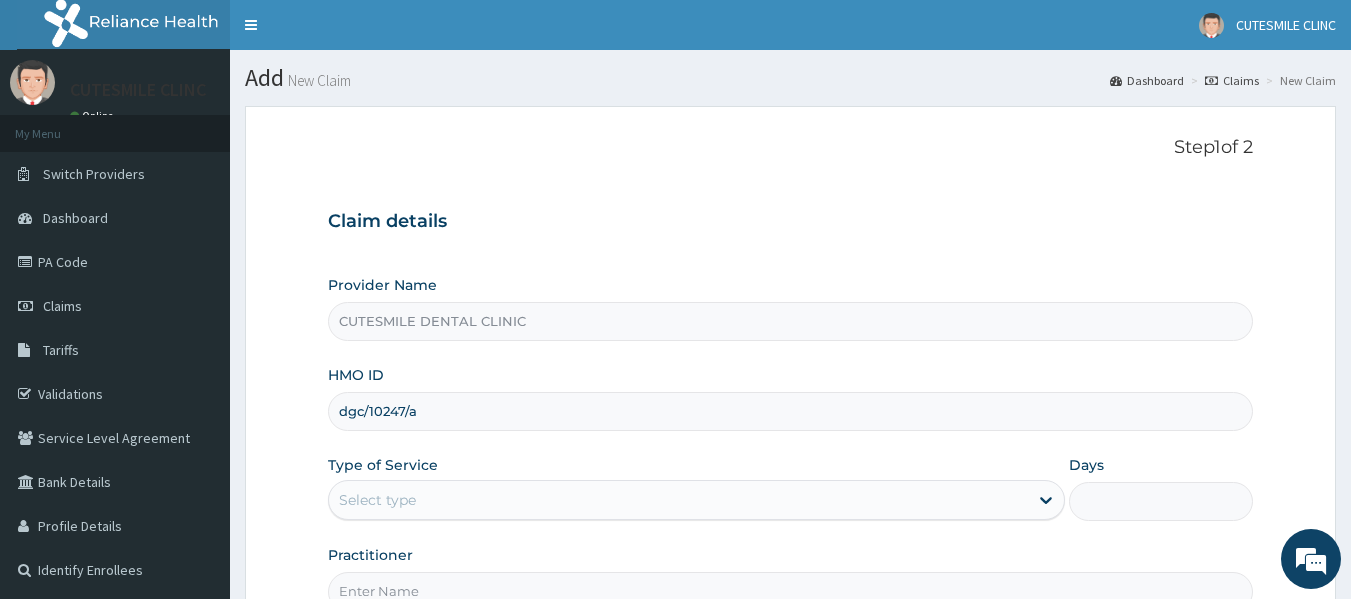 type on "dgc/10247/a" 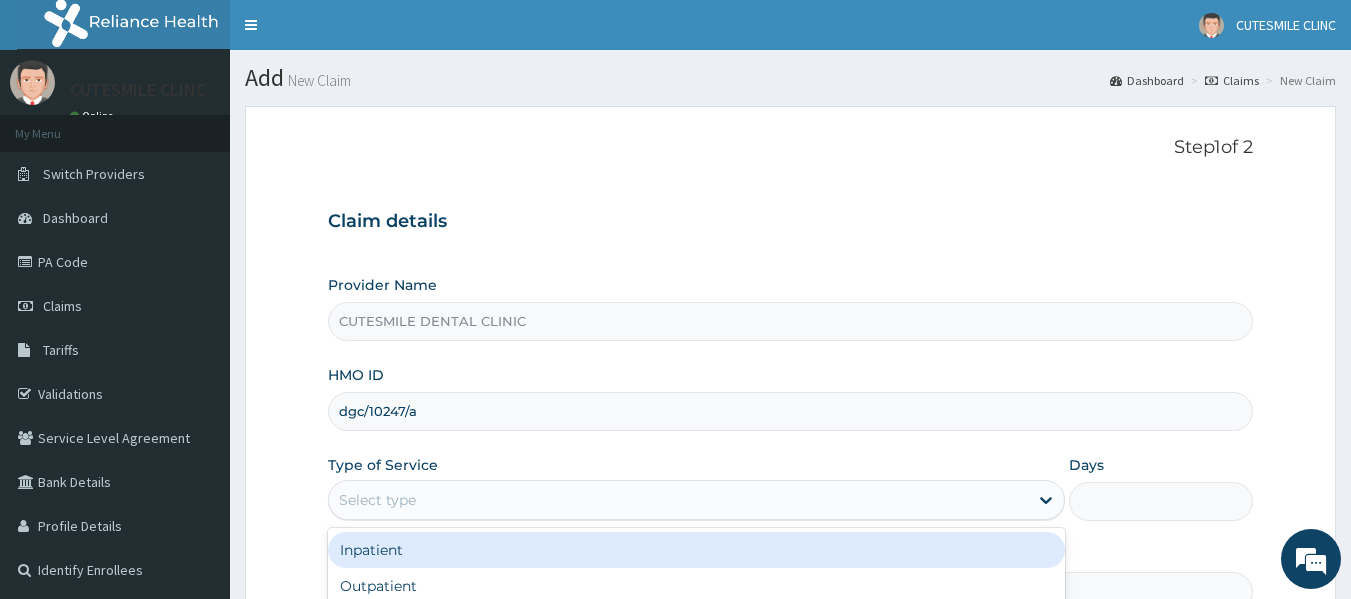click on "Select type" at bounding box center (678, 500) 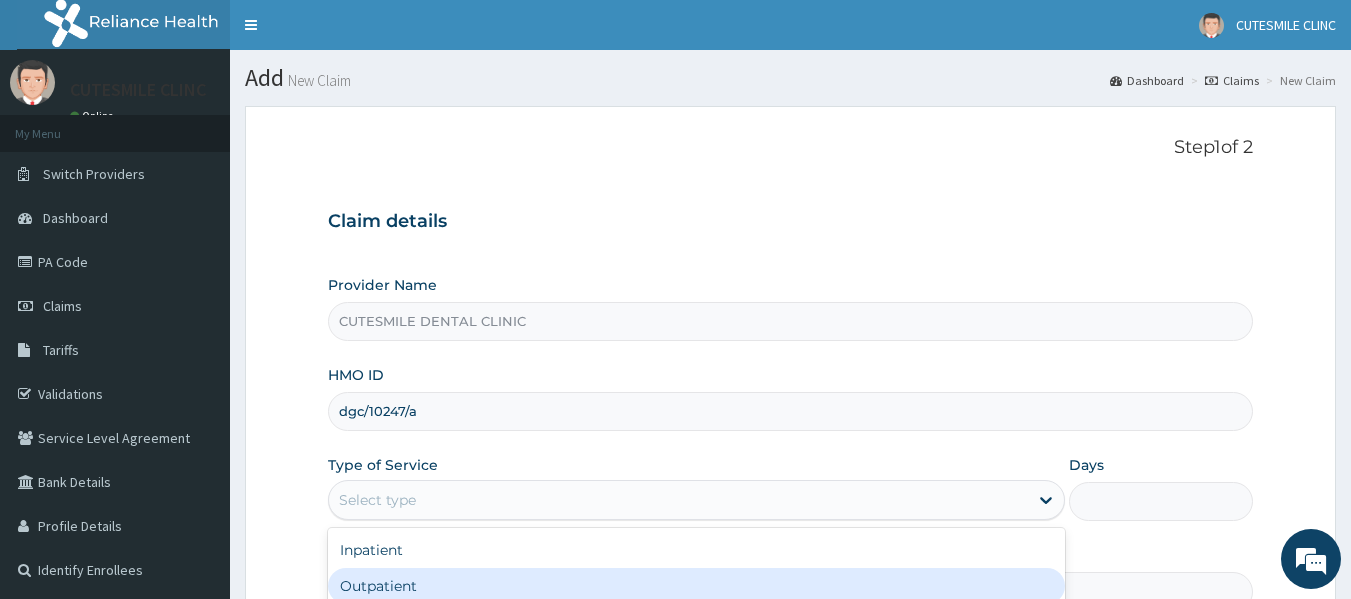 click on "Outpatient" at bounding box center (696, 586) 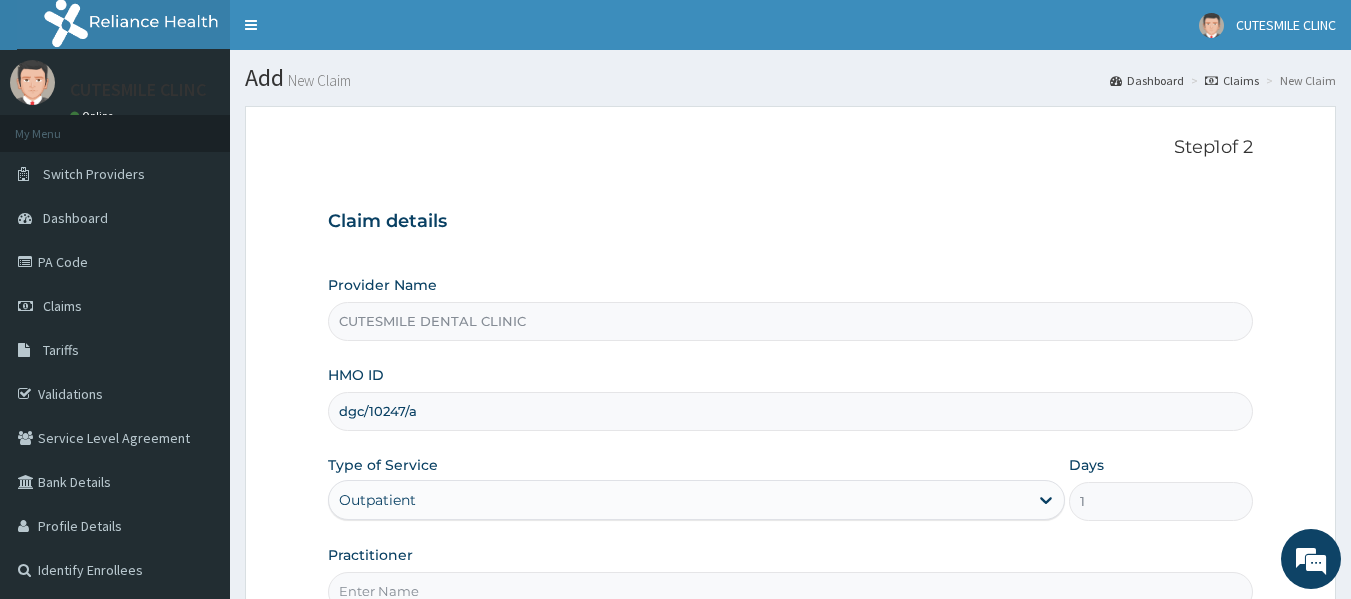 scroll, scrollTop: 0, scrollLeft: 0, axis: both 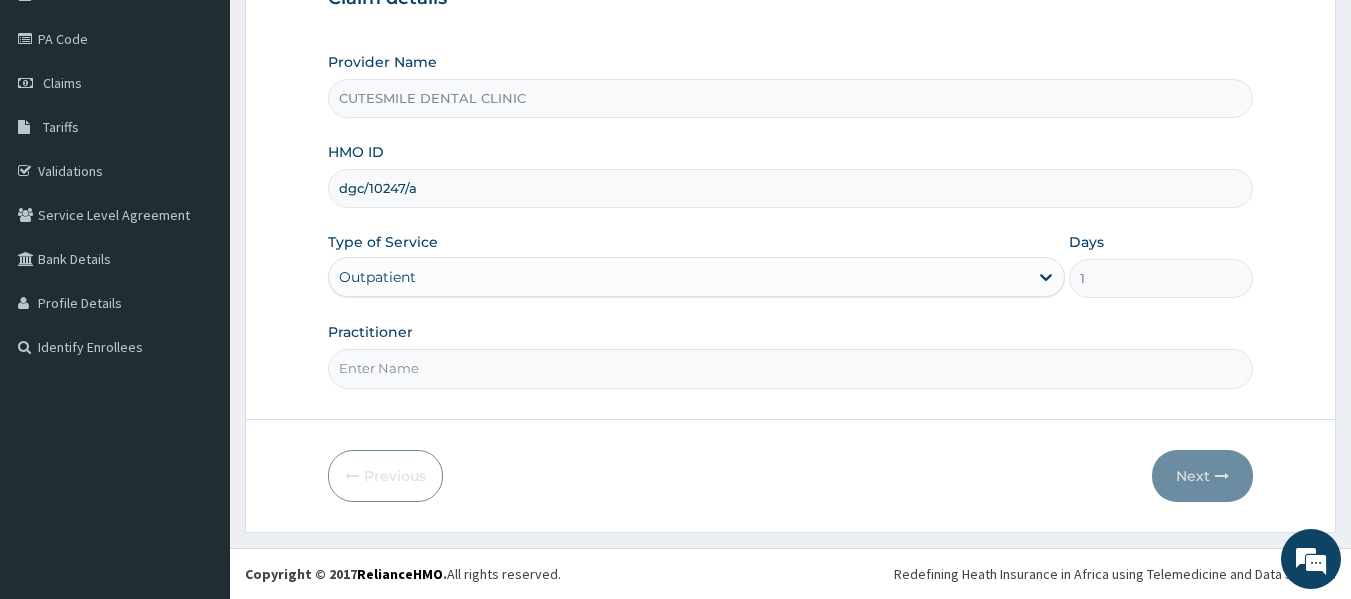 click on "Practitioner" at bounding box center [791, 368] 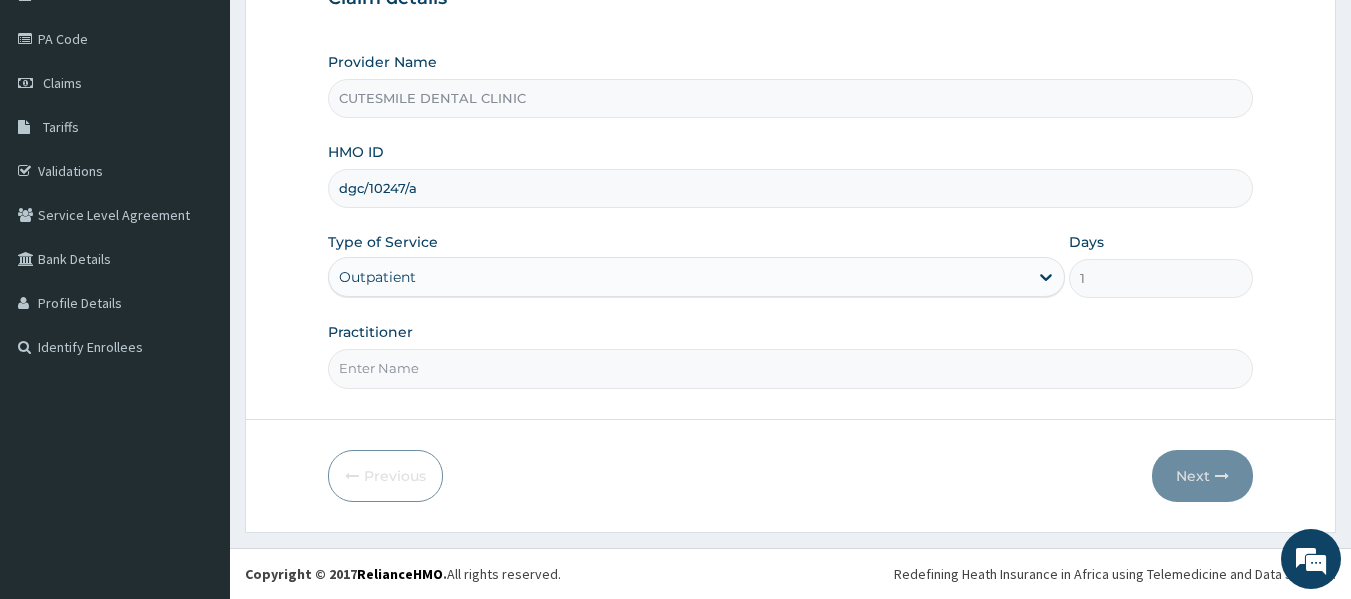 type on "dr [LAST]" 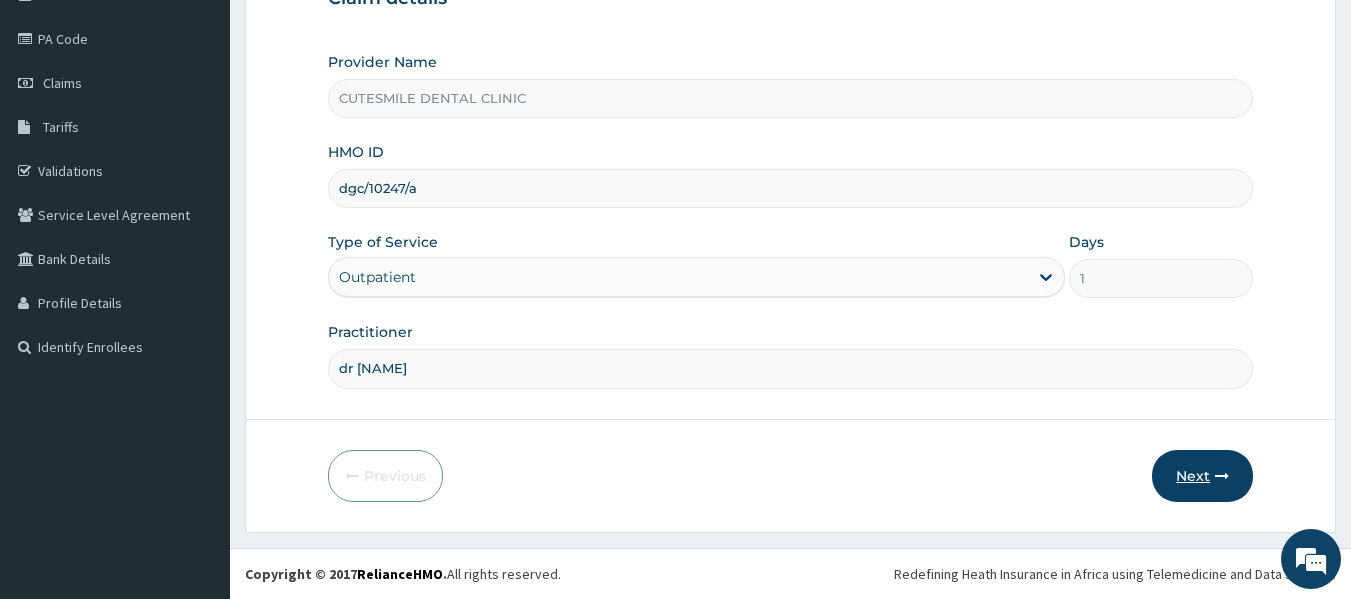 click on "Next" at bounding box center [1202, 476] 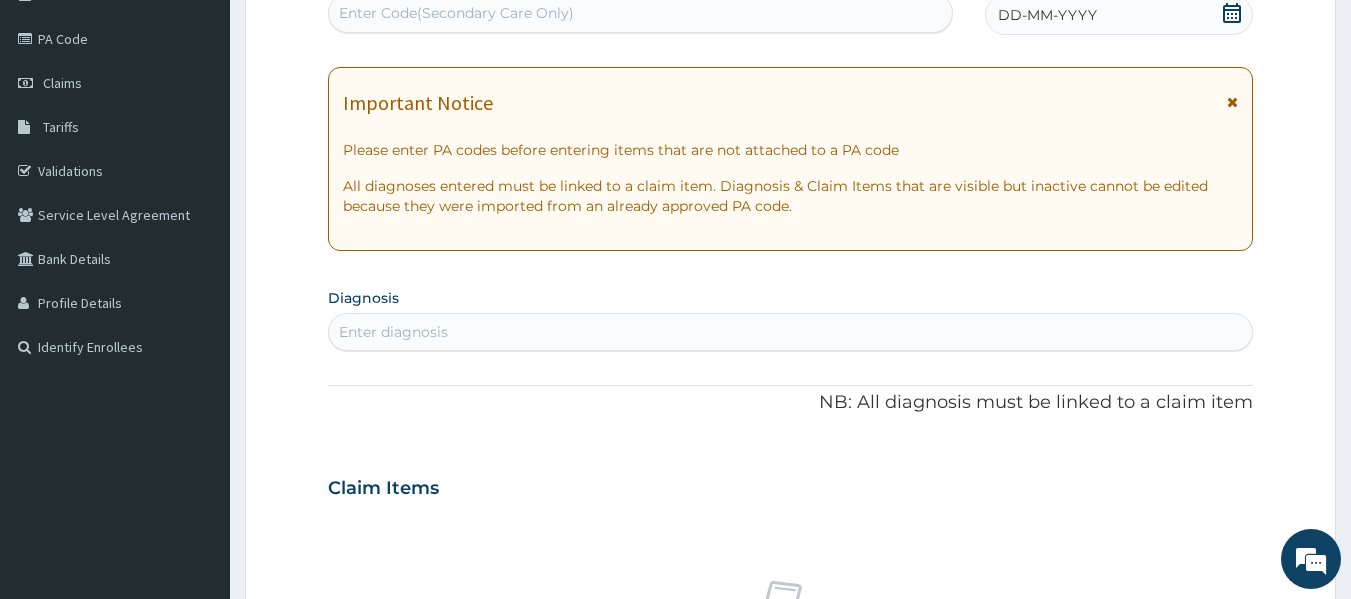 click on "Enter diagnosis" at bounding box center [791, 332] 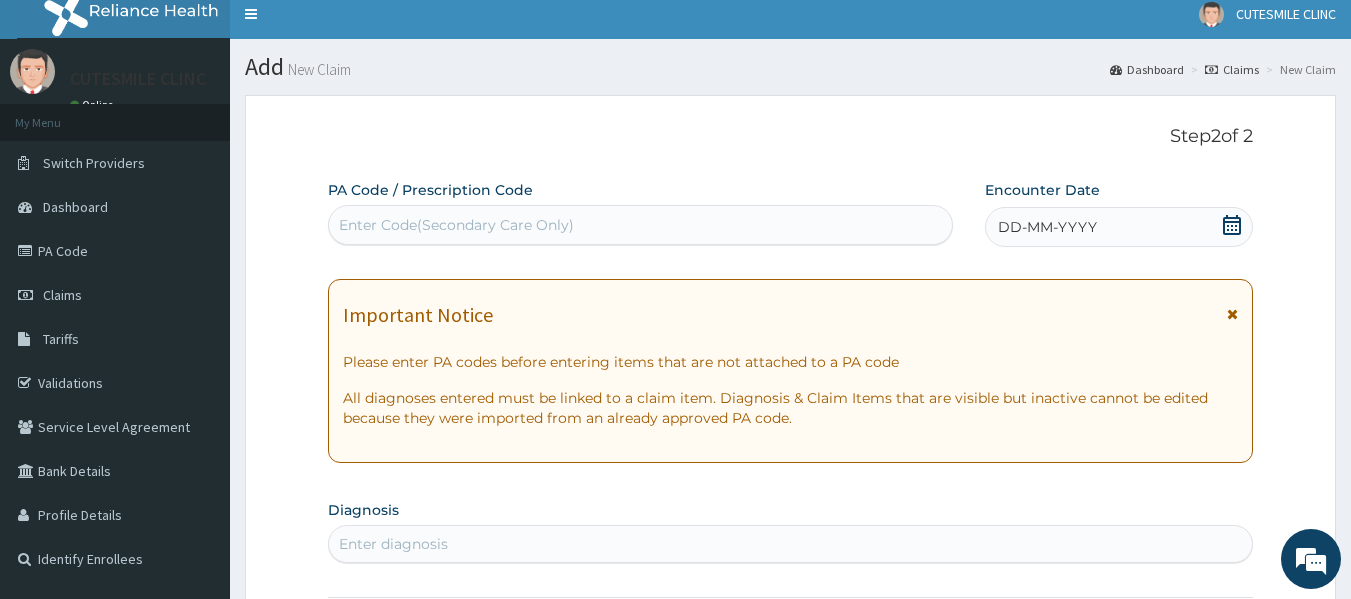 scroll, scrollTop: 0, scrollLeft: 0, axis: both 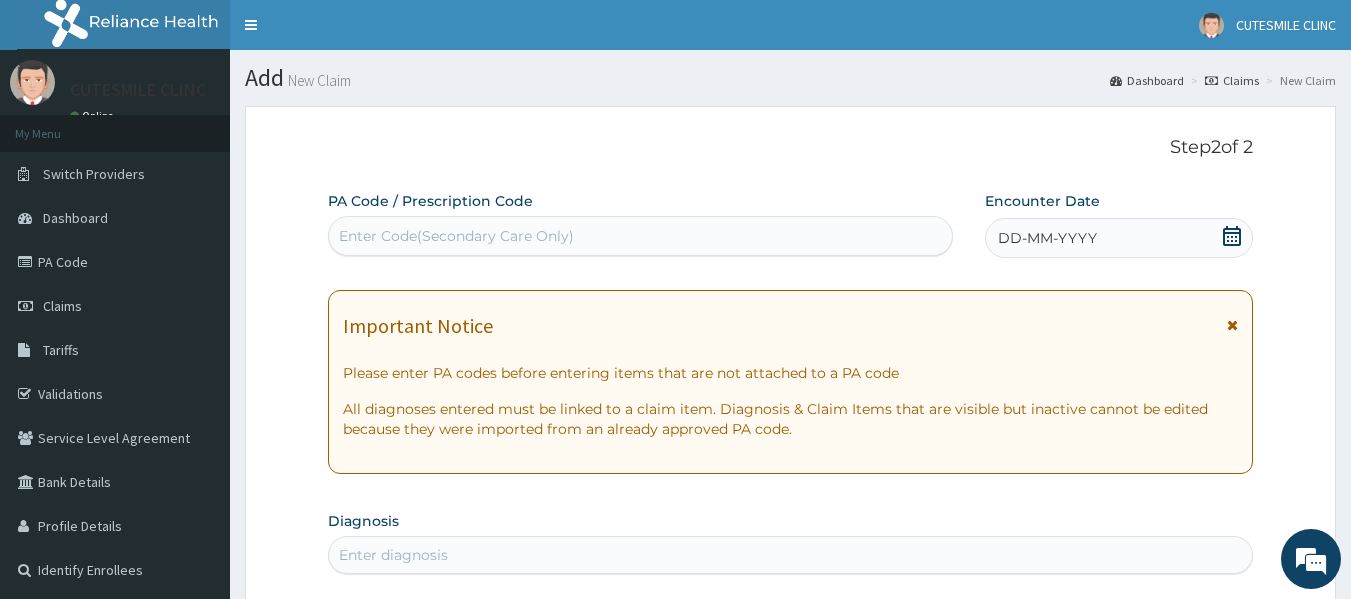 click on "Enter Code(Secondary Care Only)" at bounding box center [641, 236] 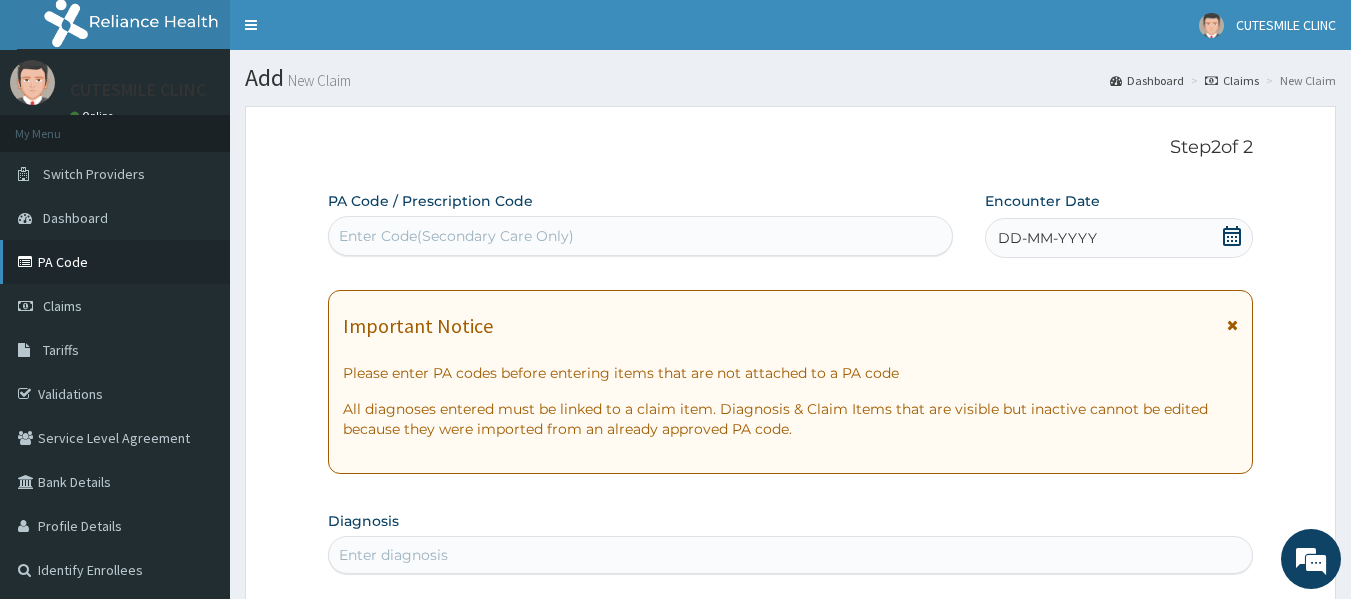 click on "PA Code" at bounding box center (115, 262) 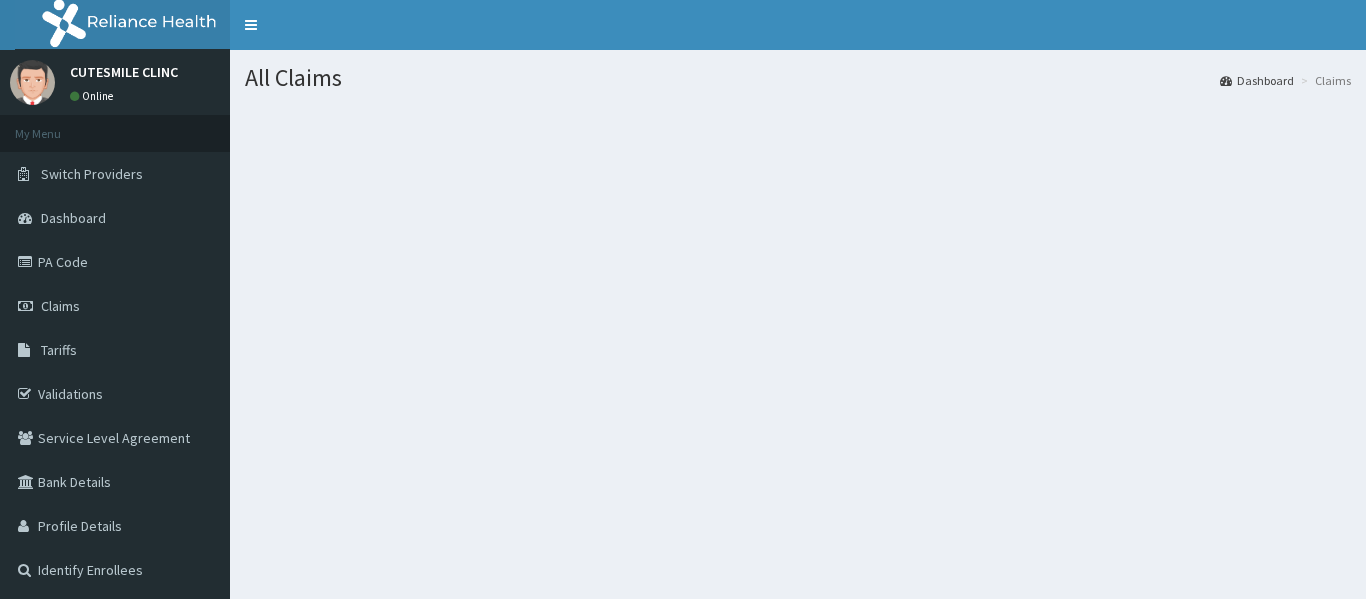 scroll, scrollTop: 0, scrollLeft: 0, axis: both 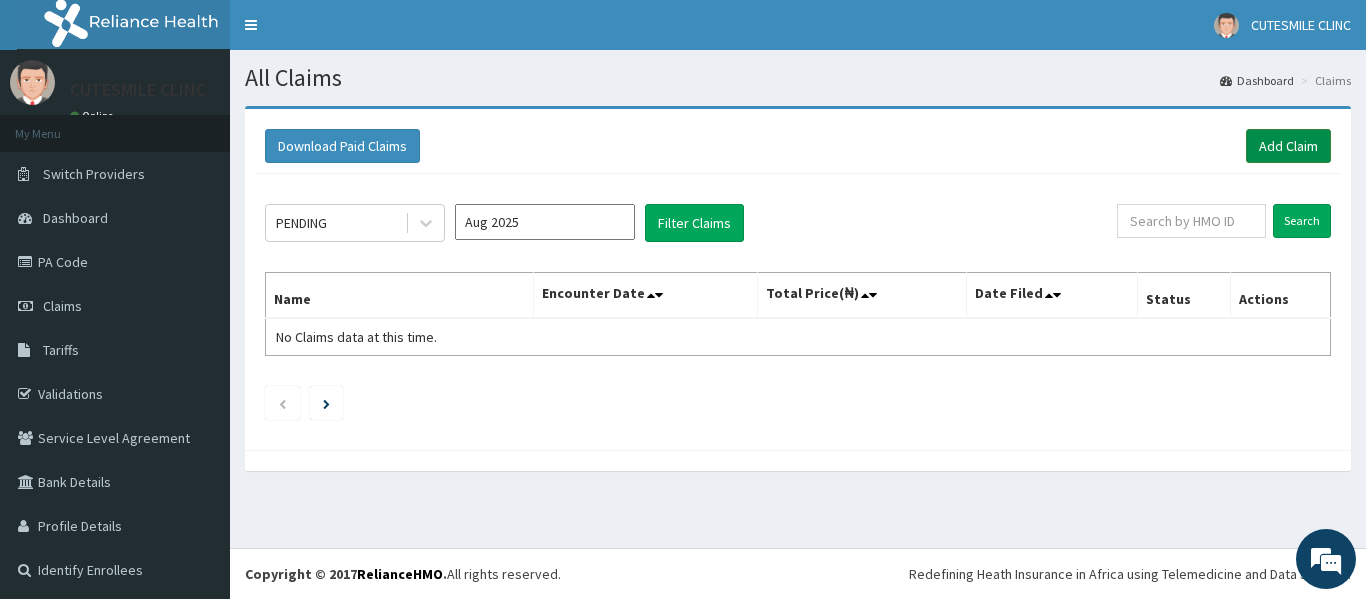 click on "Add Claim" at bounding box center (1288, 146) 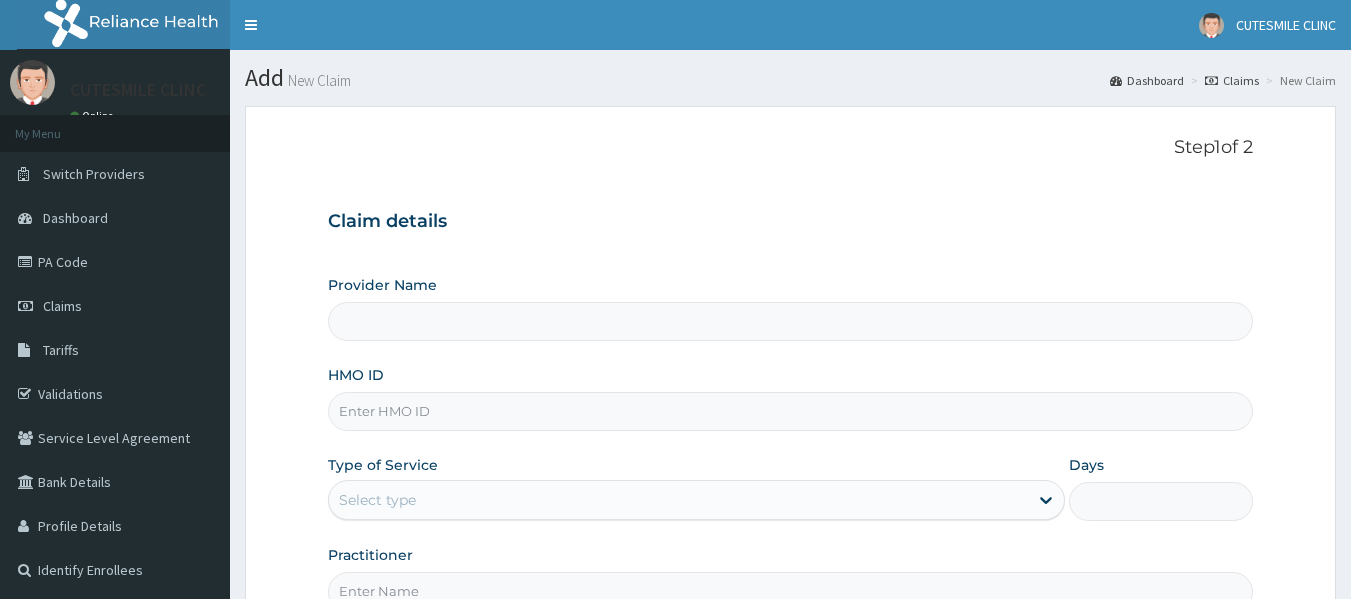 scroll, scrollTop: 0, scrollLeft: 0, axis: both 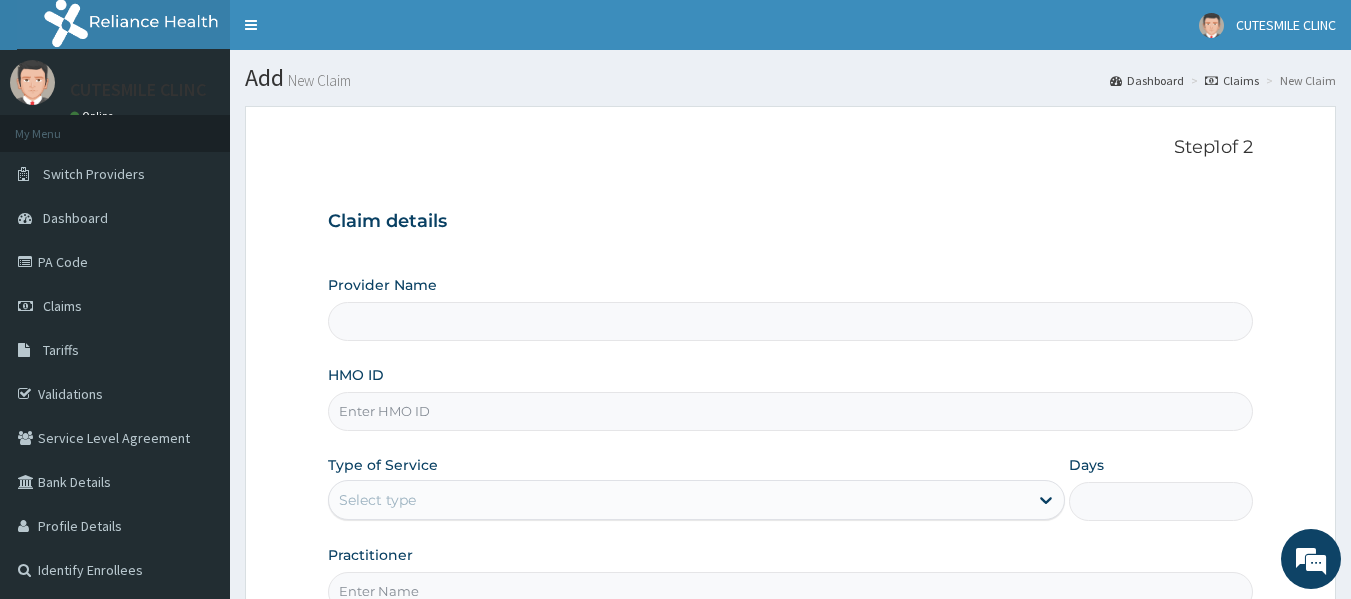type on "CUTESMILE DENTAL CLINIC" 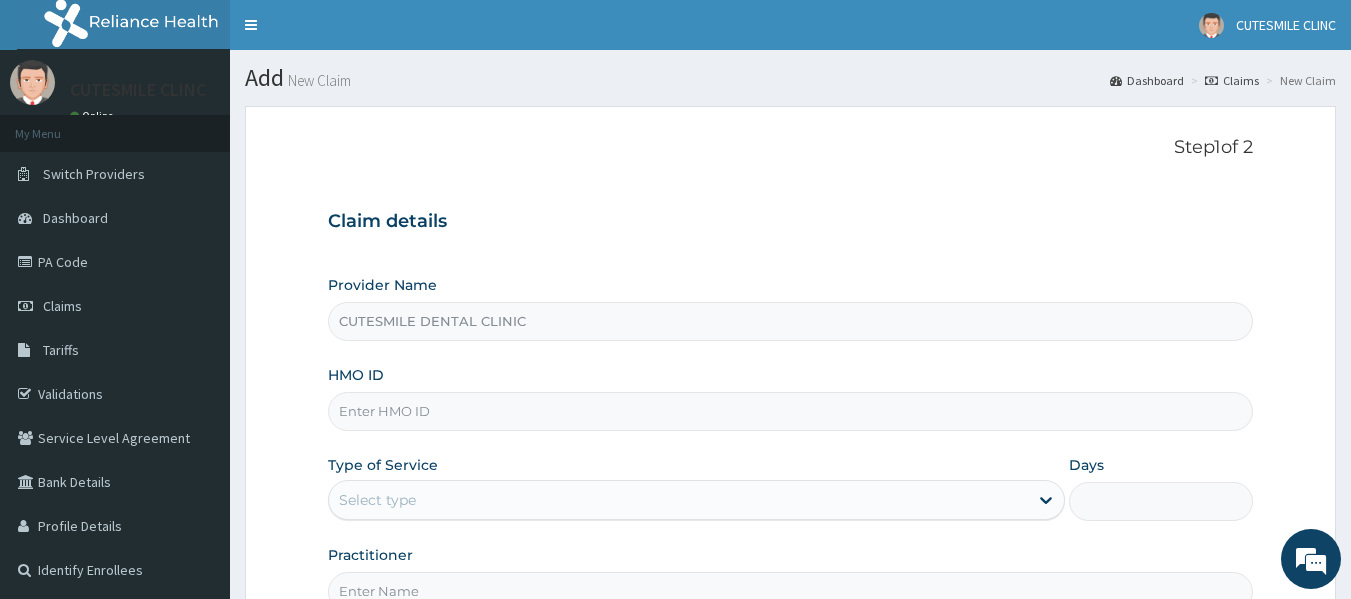 paste on "dgc/10247/a" 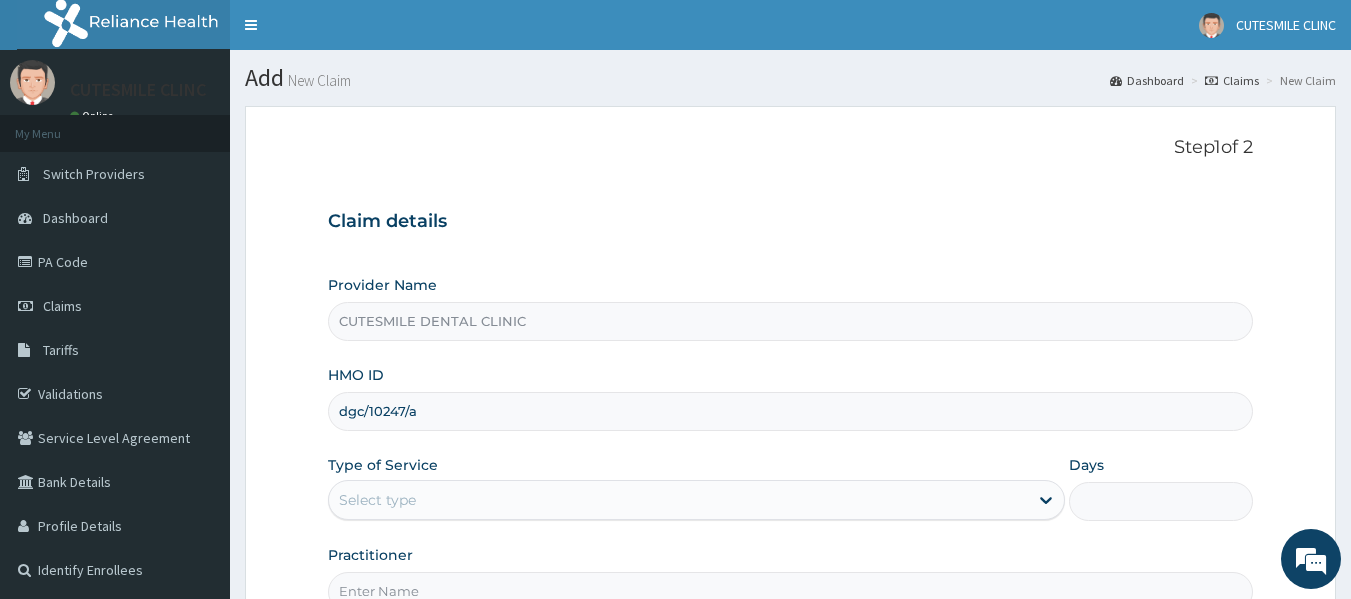 type on "dgc/10247/a" 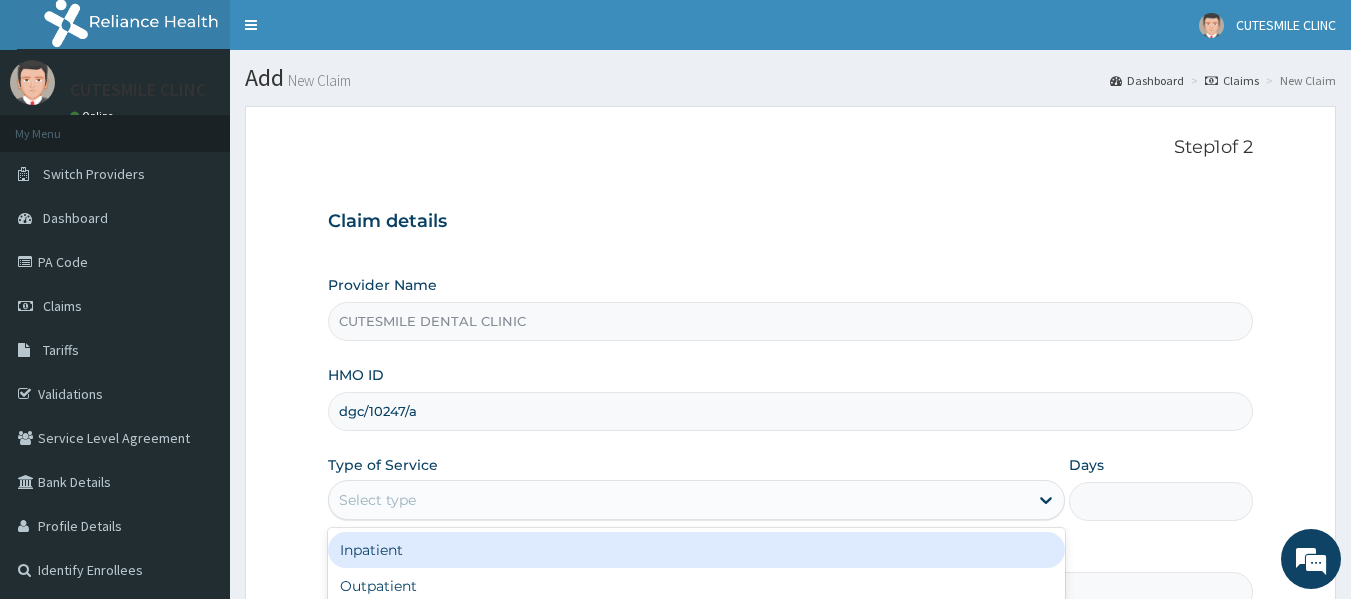 click on "Select type" at bounding box center (678, 500) 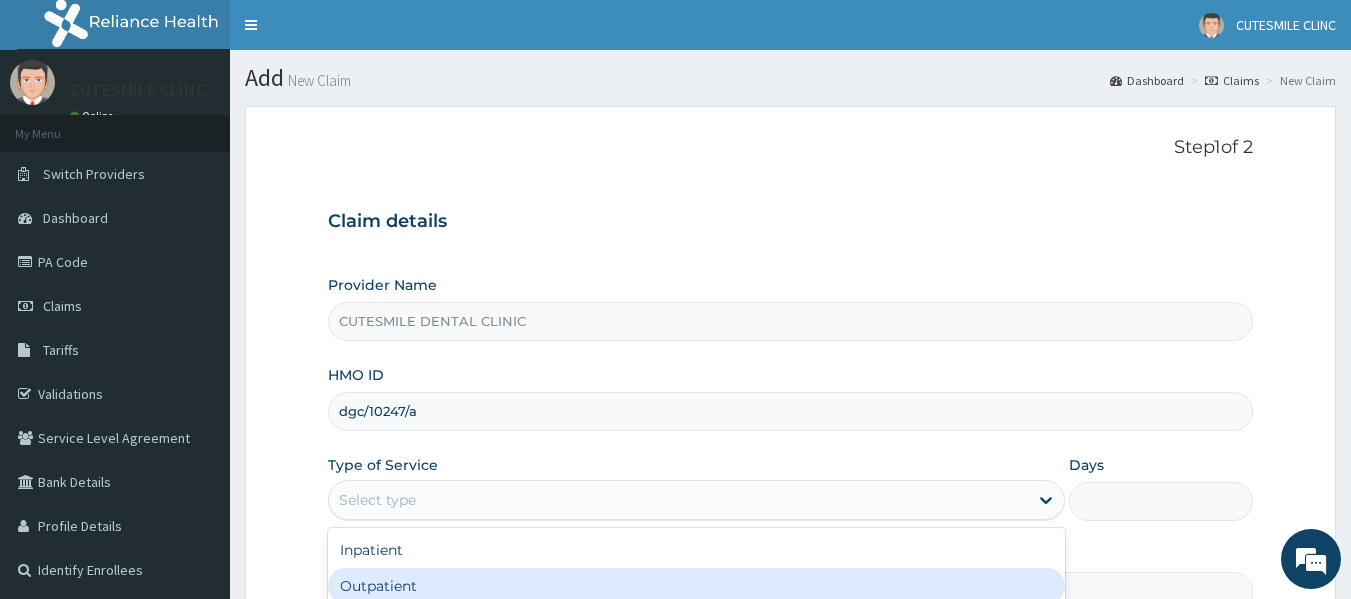 drag, startPoint x: 421, startPoint y: 585, endPoint x: 431, endPoint y: 581, distance: 10.770329 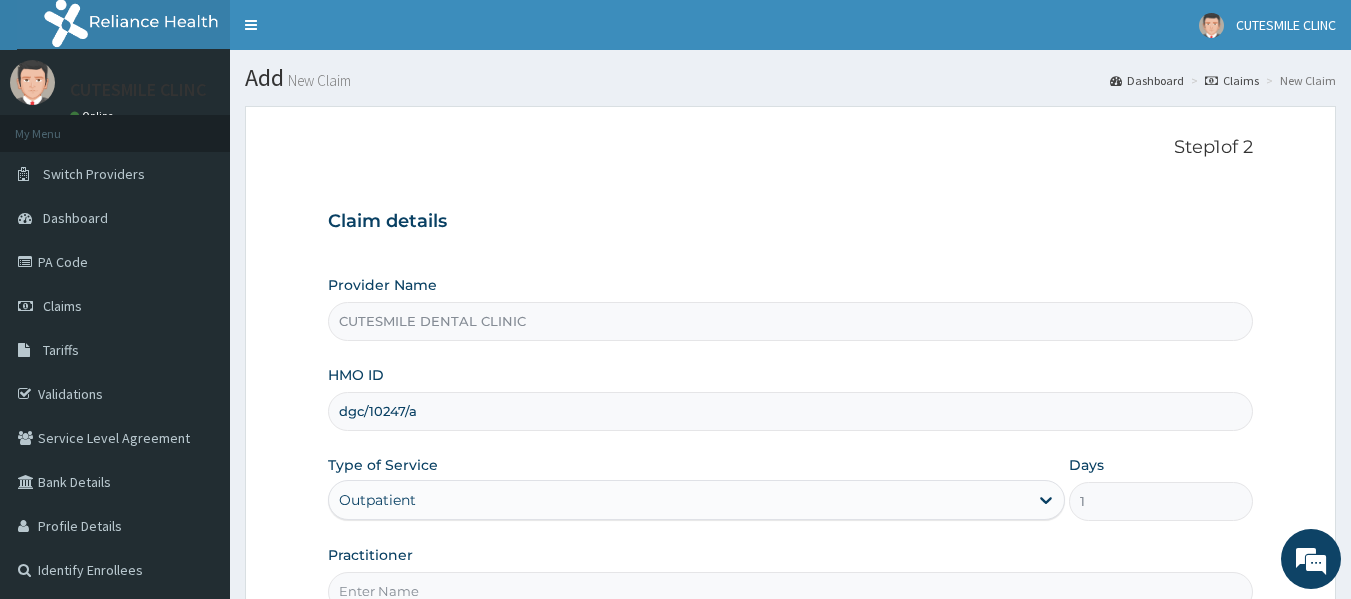 scroll, scrollTop: 0, scrollLeft: 0, axis: both 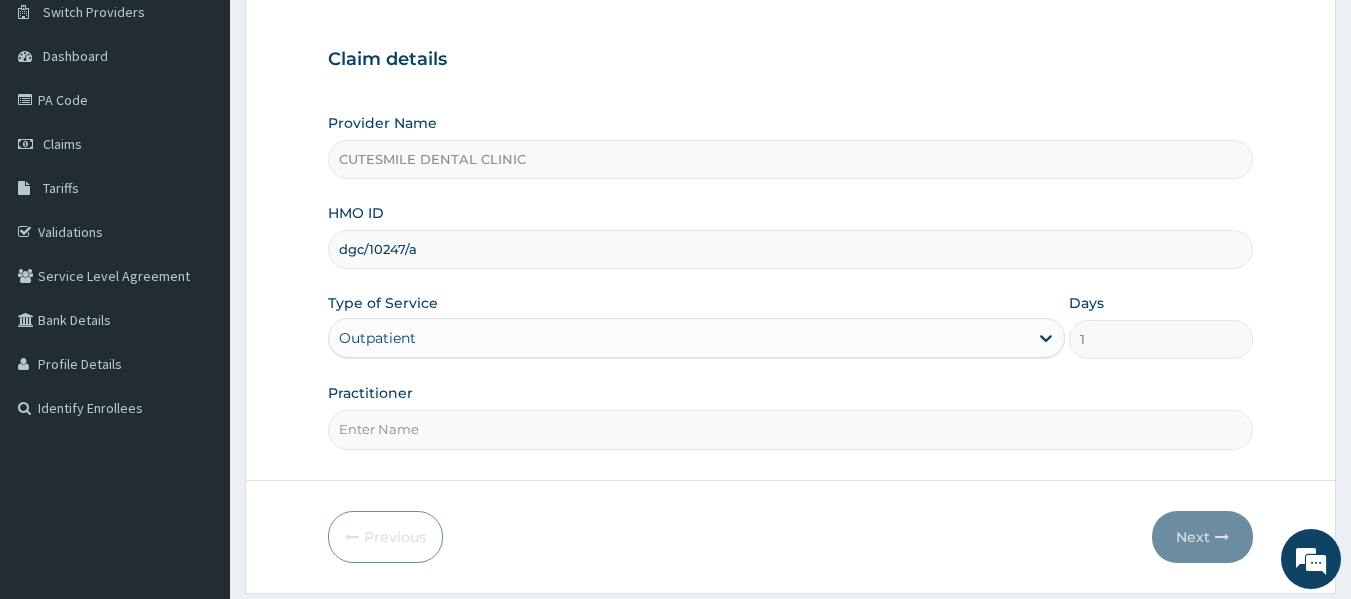 click on "Practitioner" at bounding box center (791, 429) 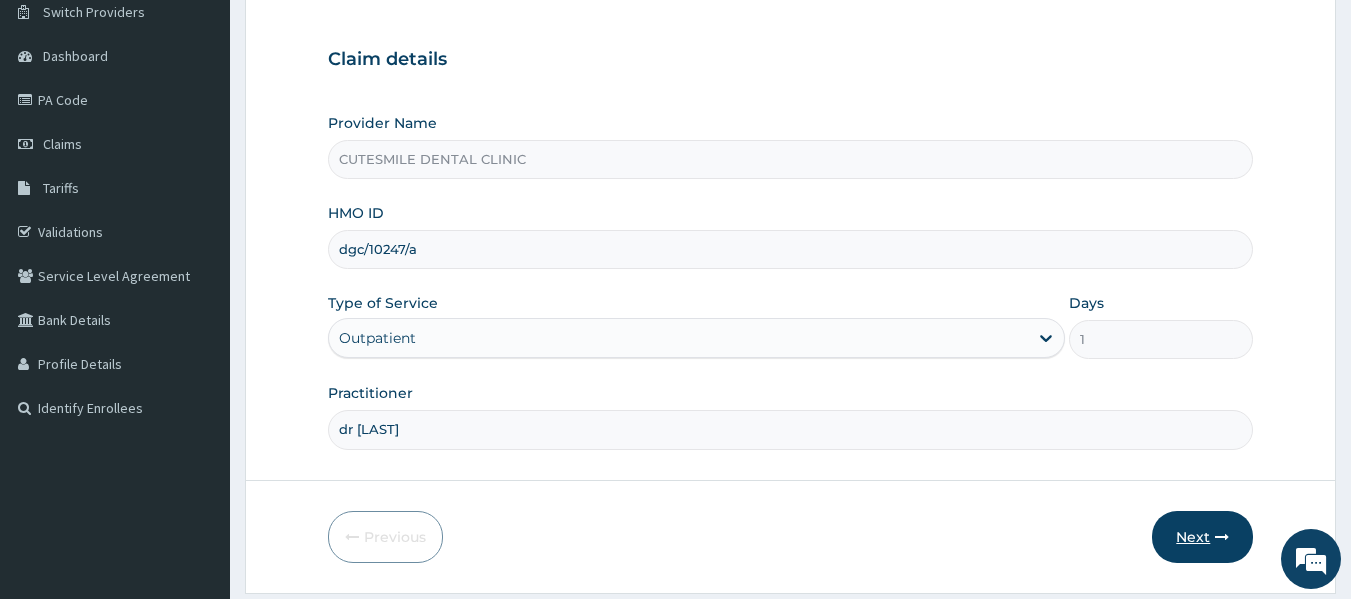 click on "Next" at bounding box center (1202, 537) 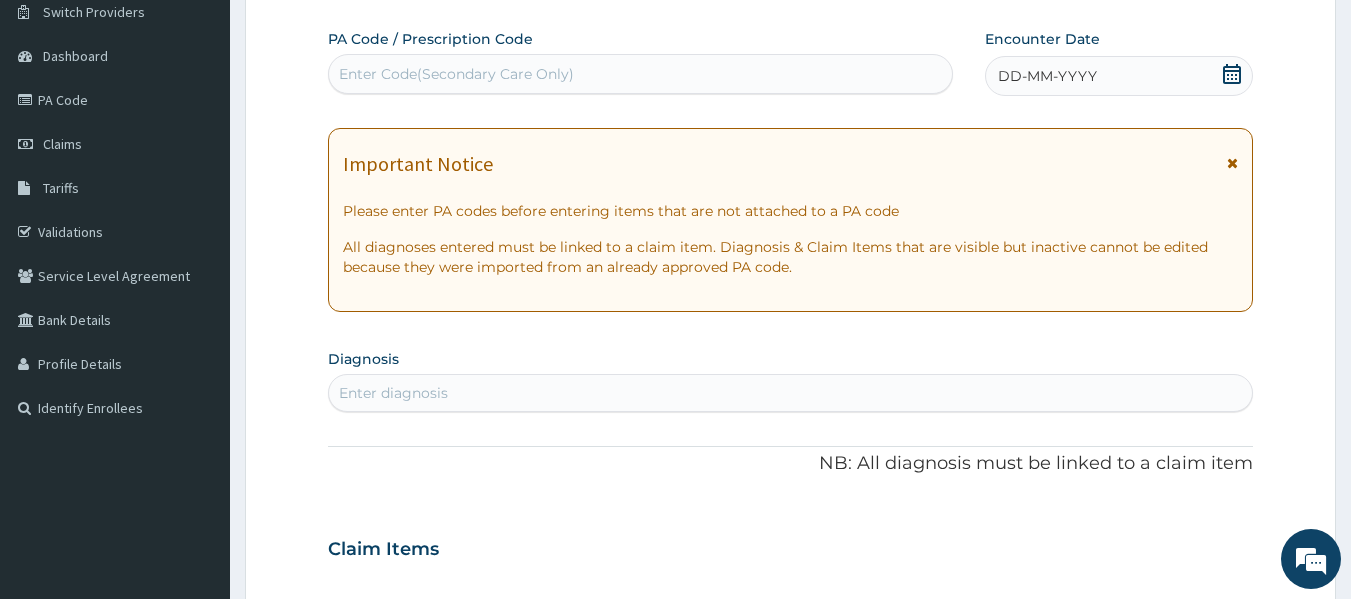 click on "Enter Code(Secondary Care Only)" at bounding box center [456, 74] 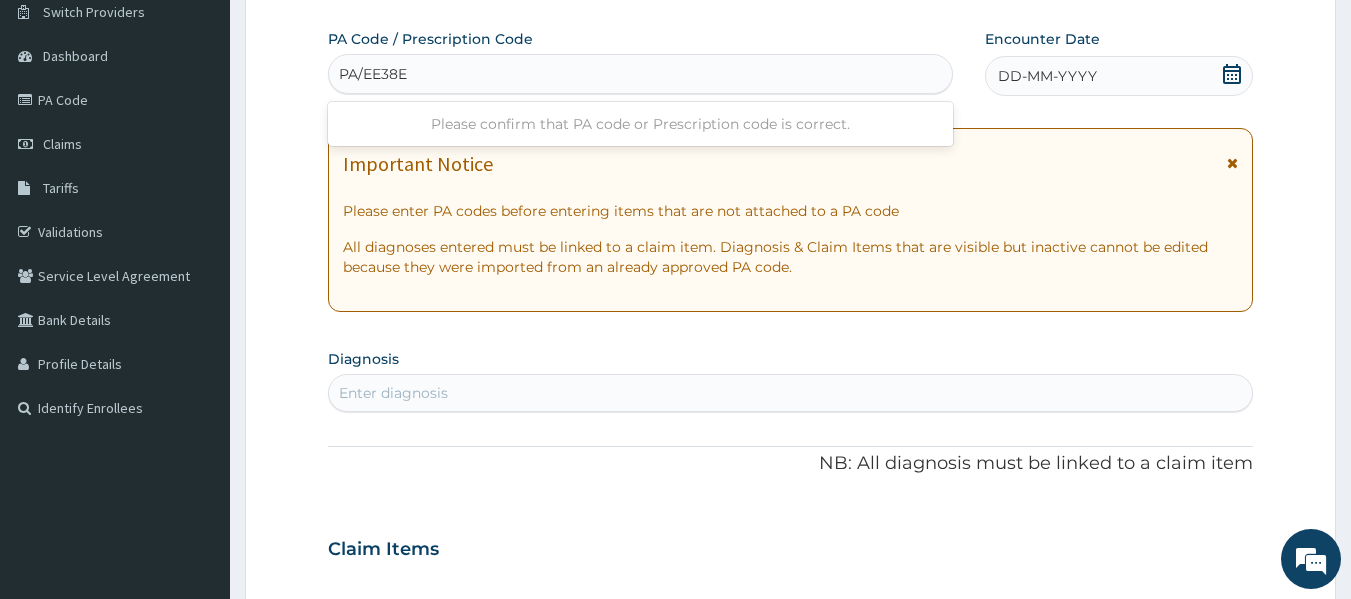 type on "PA/EE38E8" 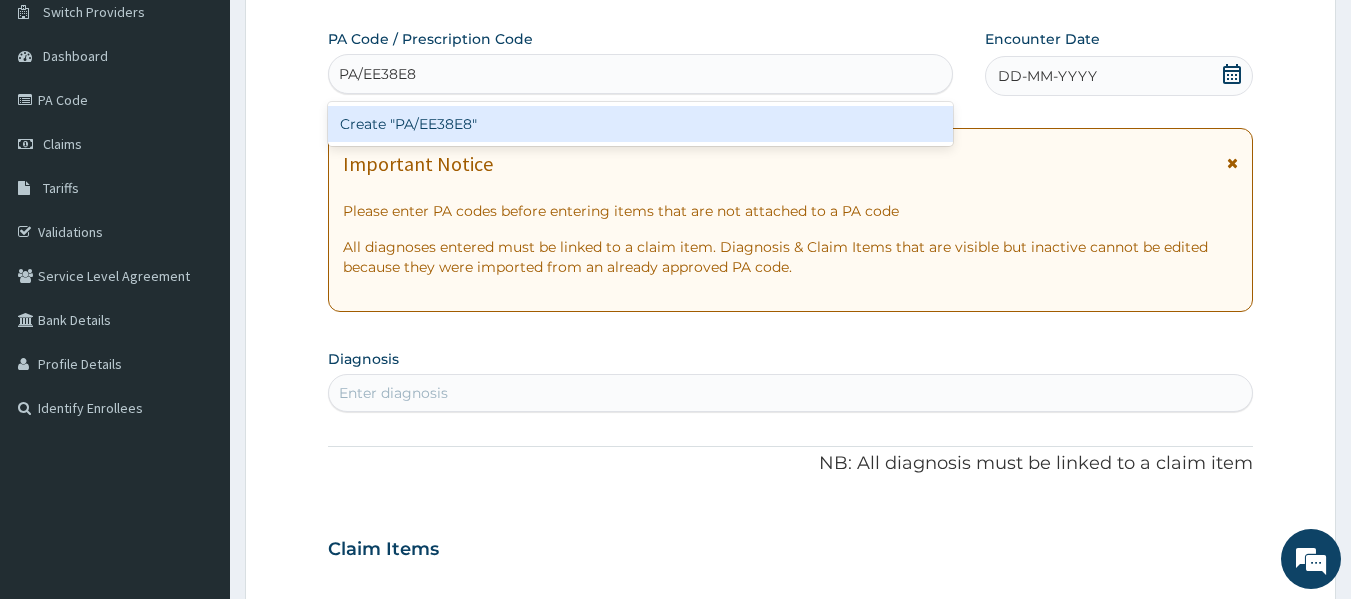 click on "Create "PA/EE38E8"" at bounding box center (641, 124) 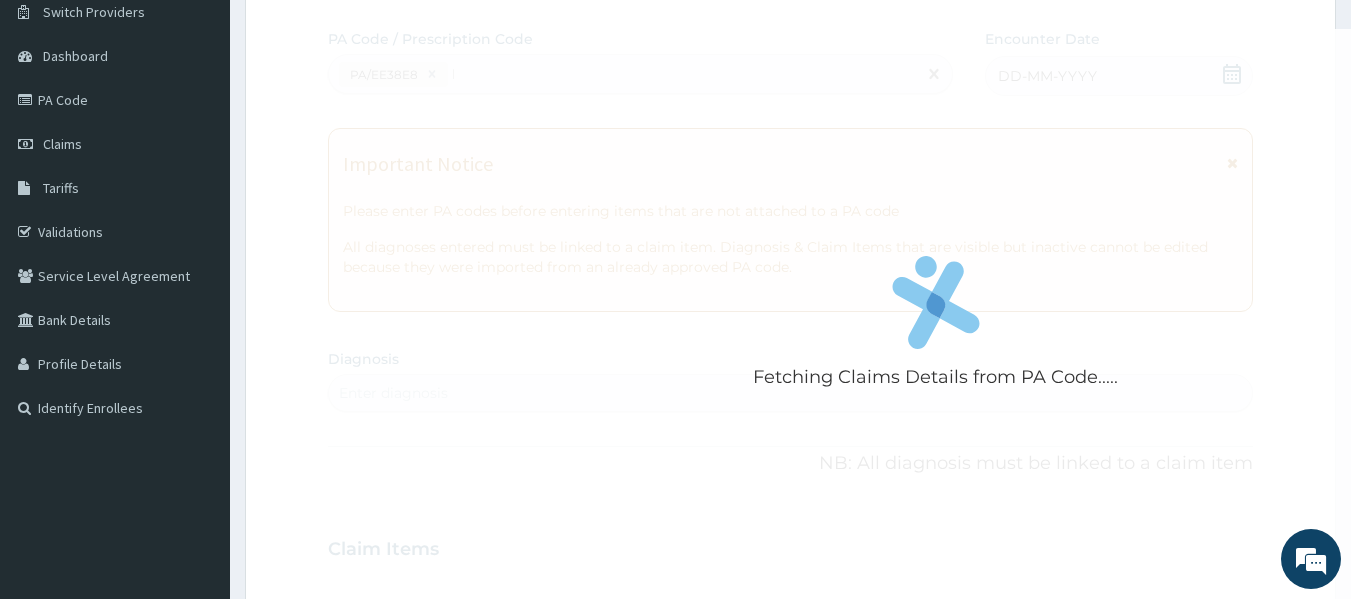 type 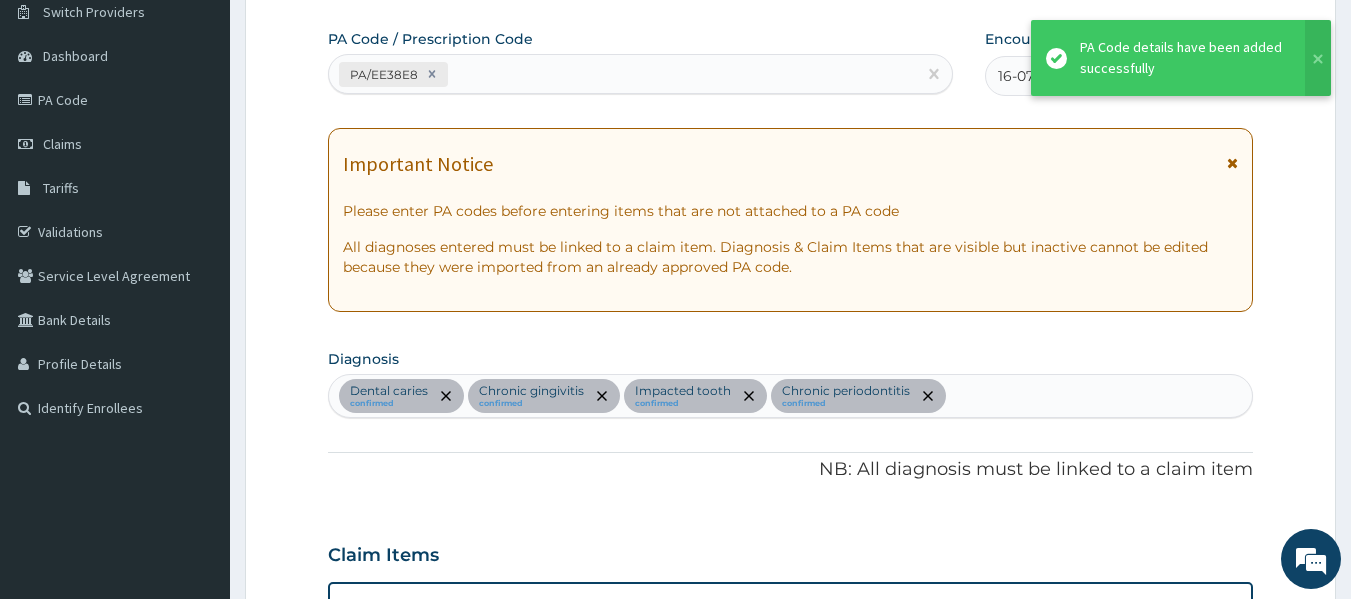scroll, scrollTop: 947, scrollLeft: 0, axis: vertical 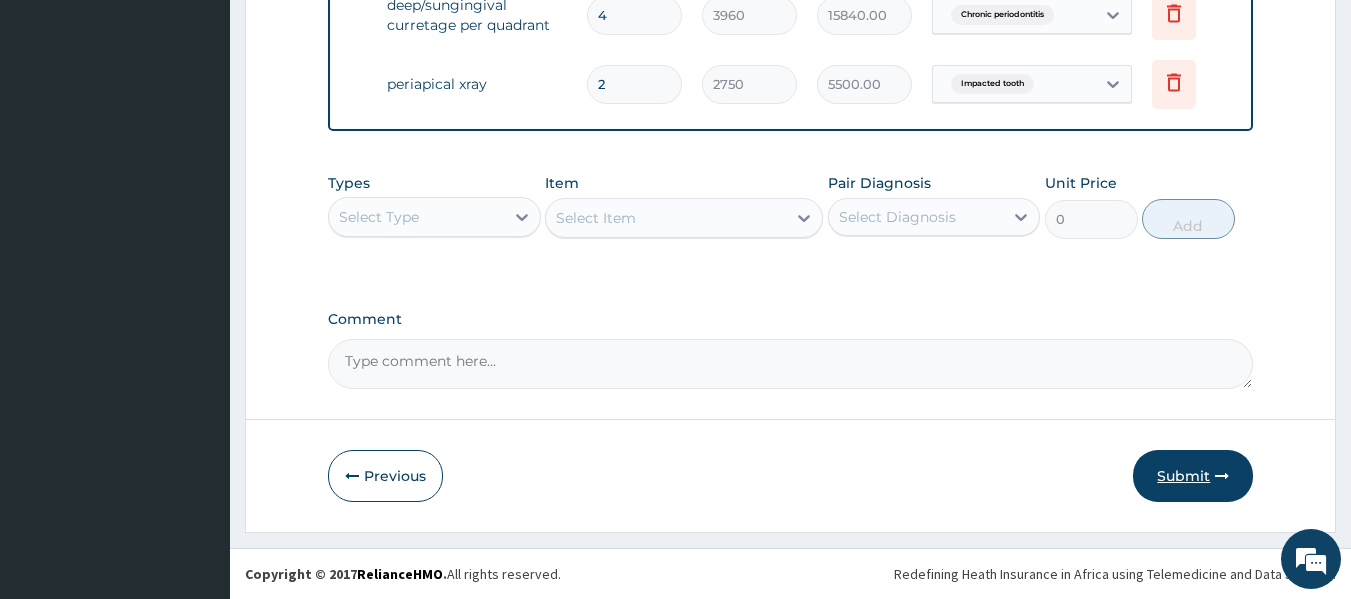 click on "Submit" at bounding box center (1193, 476) 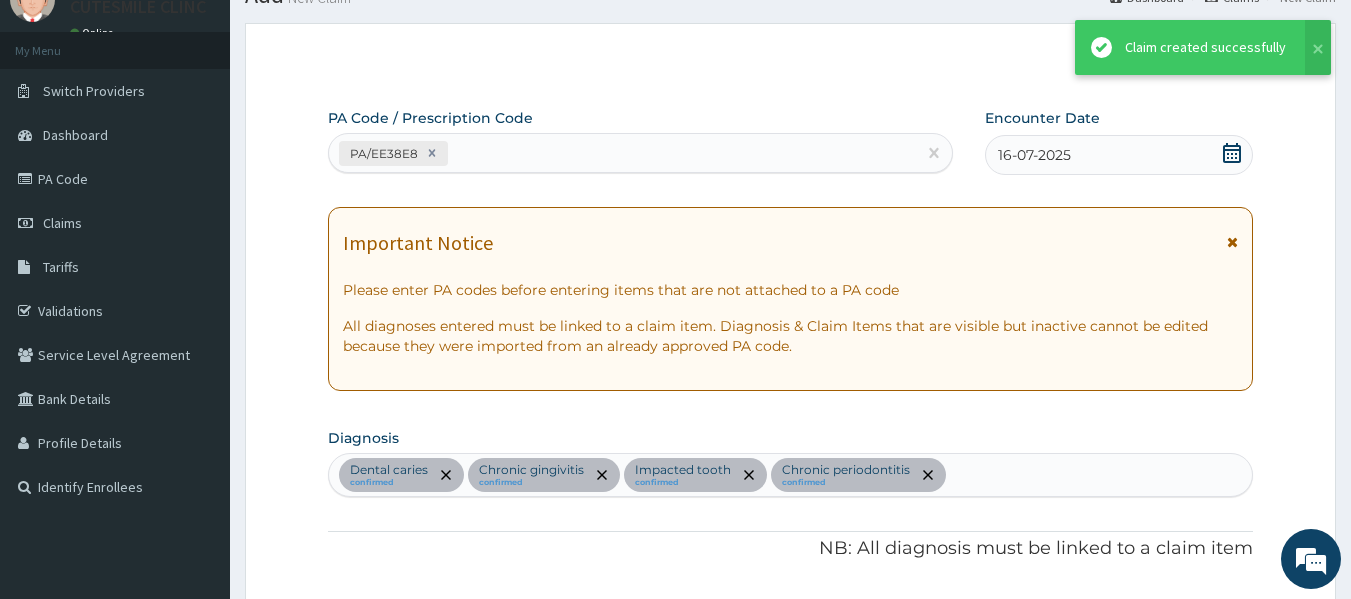 scroll, scrollTop: 1177, scrollLeft: 0, axis: vertical 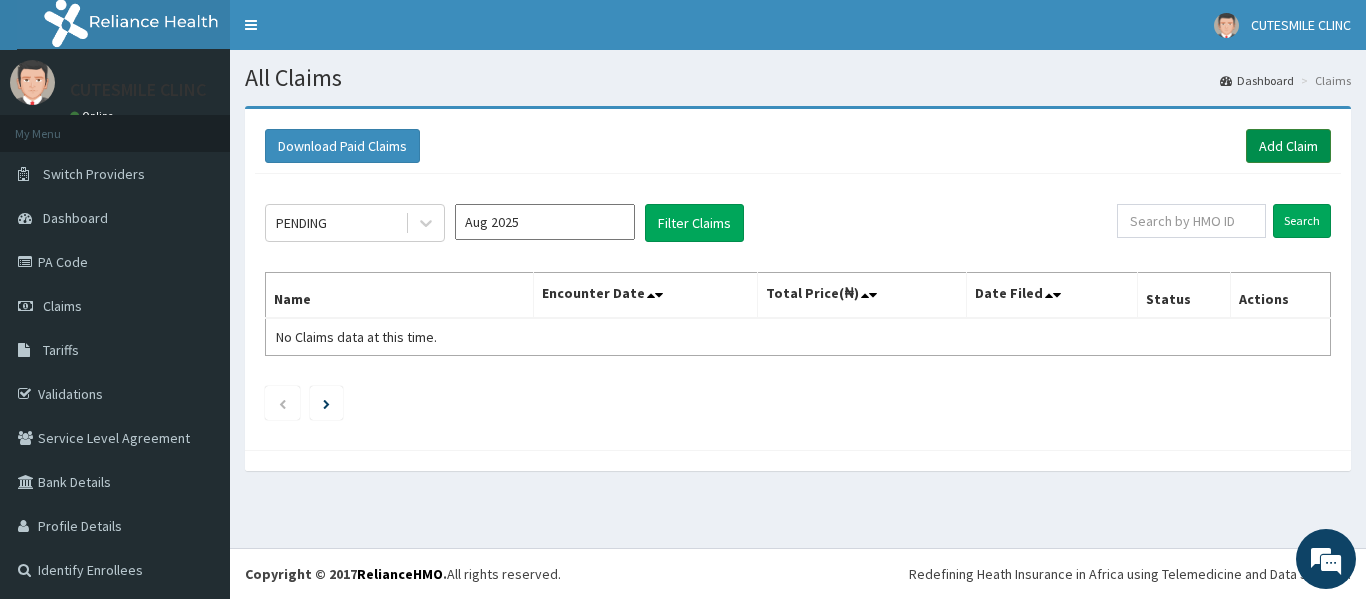 click on "Add Claim" at bounding box center [1288, 146] 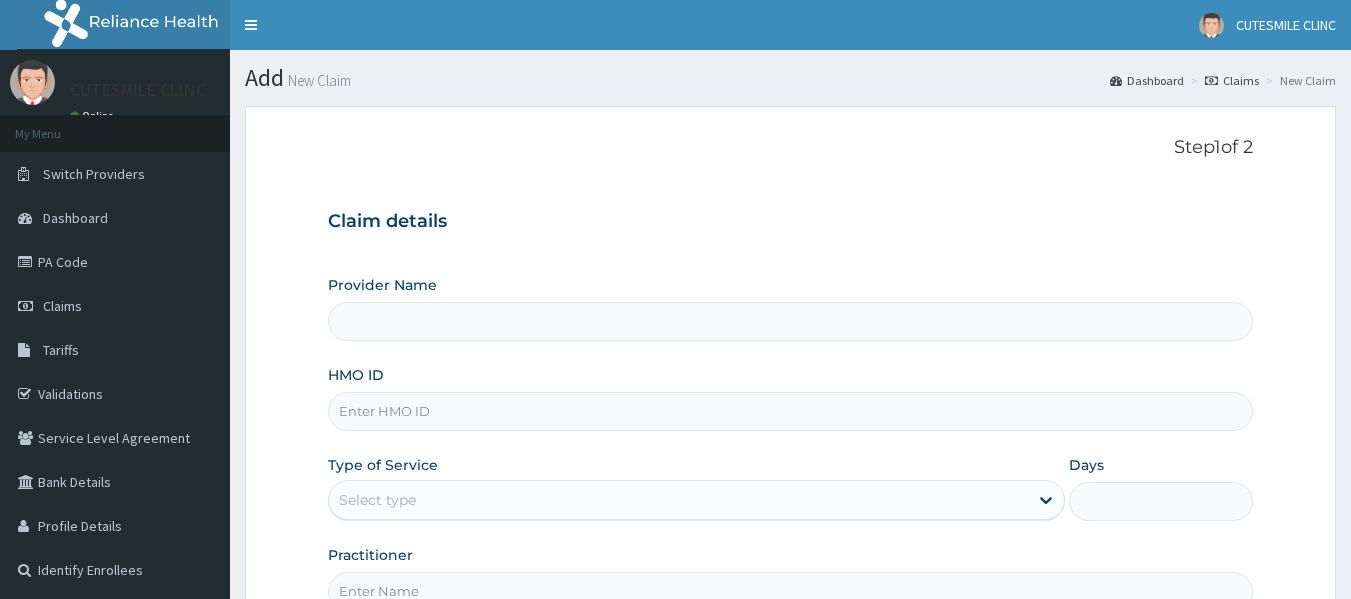 scroll, scrollTop: 0, scrollLeft: 0, axis: both 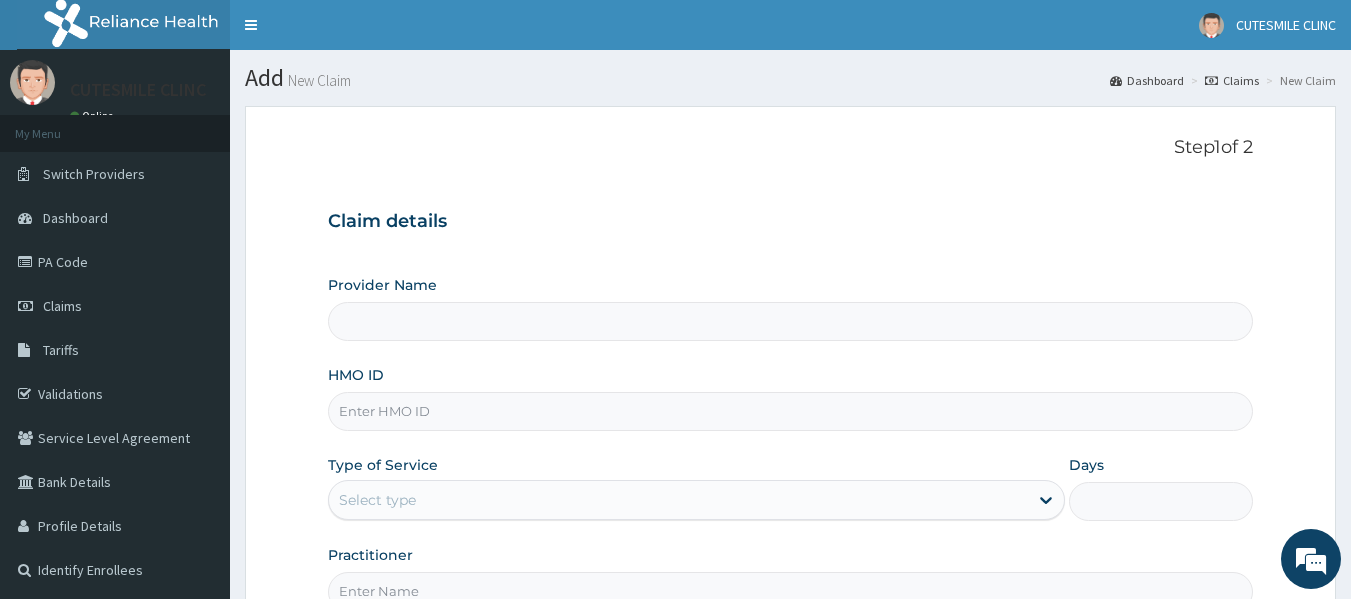 click on "HMO ID" at bounding box center [791, 411] 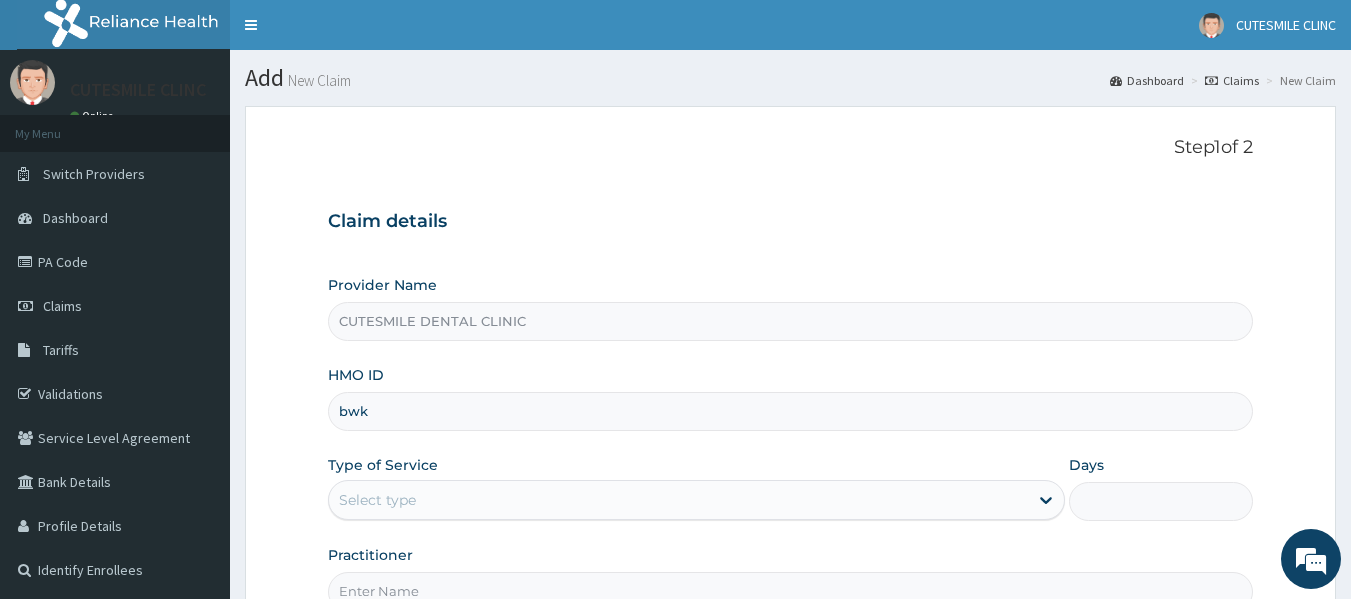 scroll, scrollTop: 0, scrollLeft: 0, axis: both 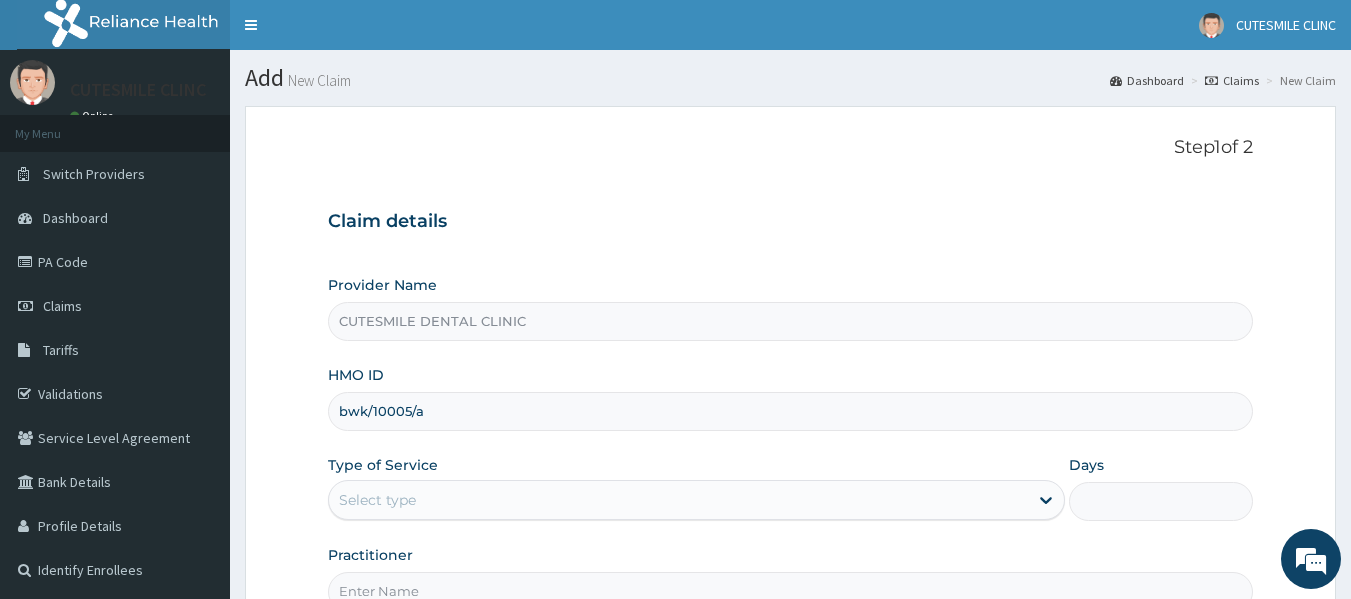 type on "bwk/10005/a" 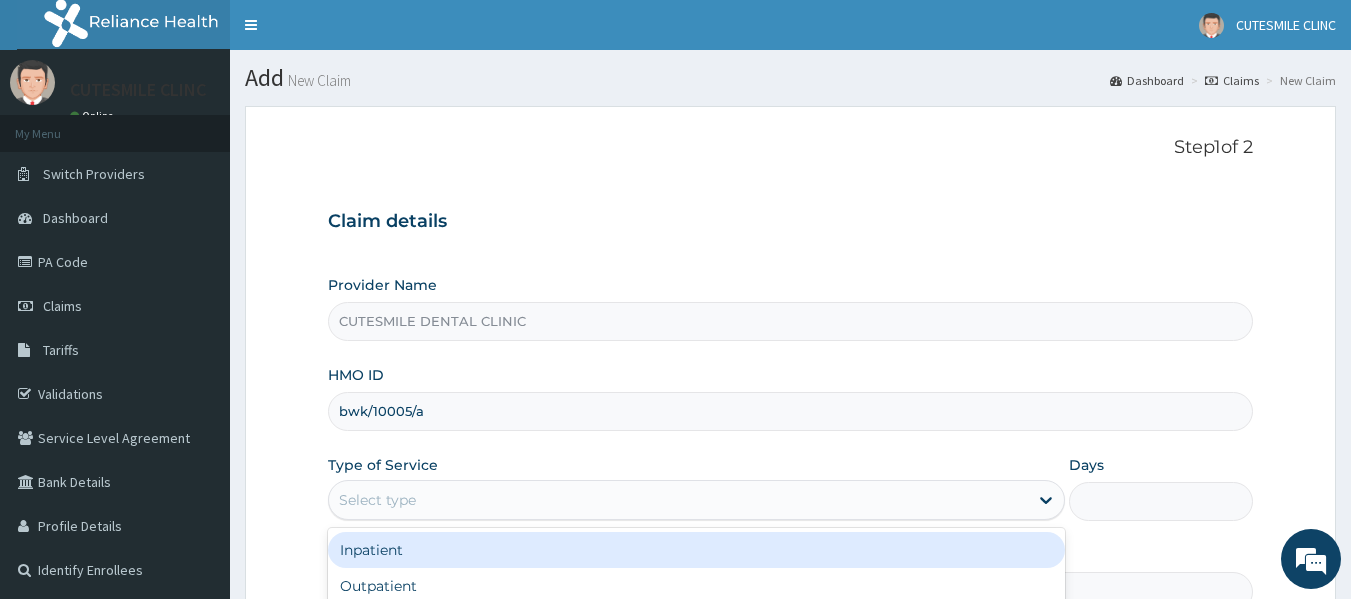 click on "Select type" at bounding box center [678, 500] 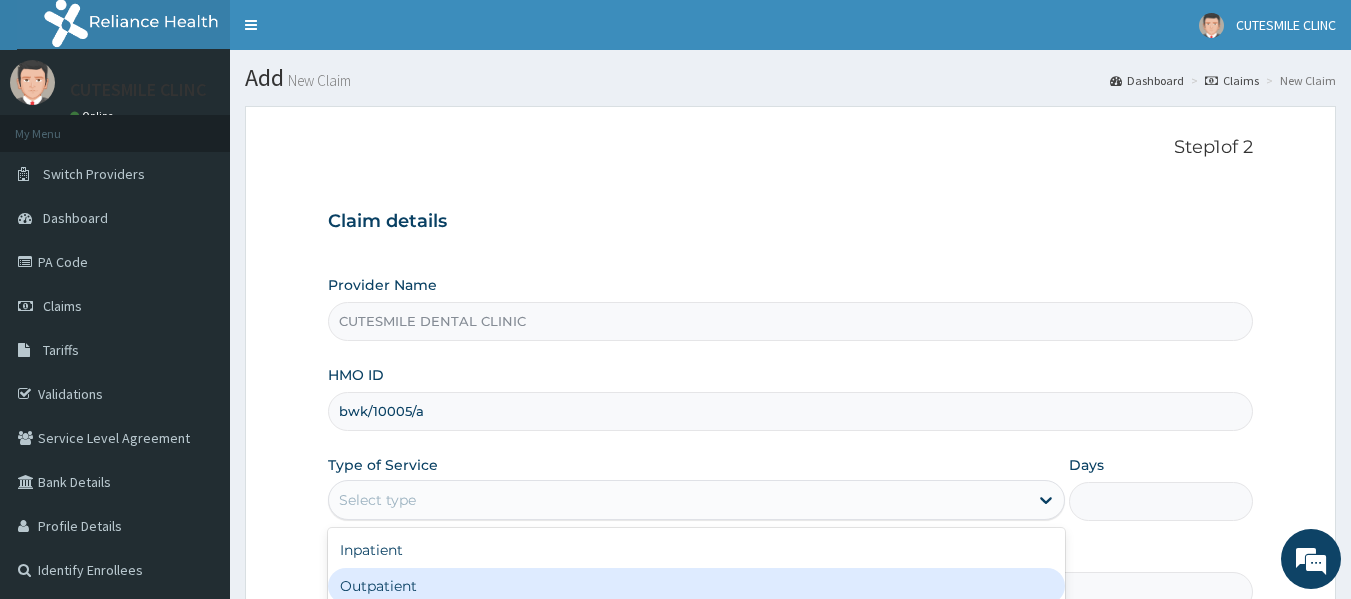 click on "Outpatient" at bounding box center [696, 586] 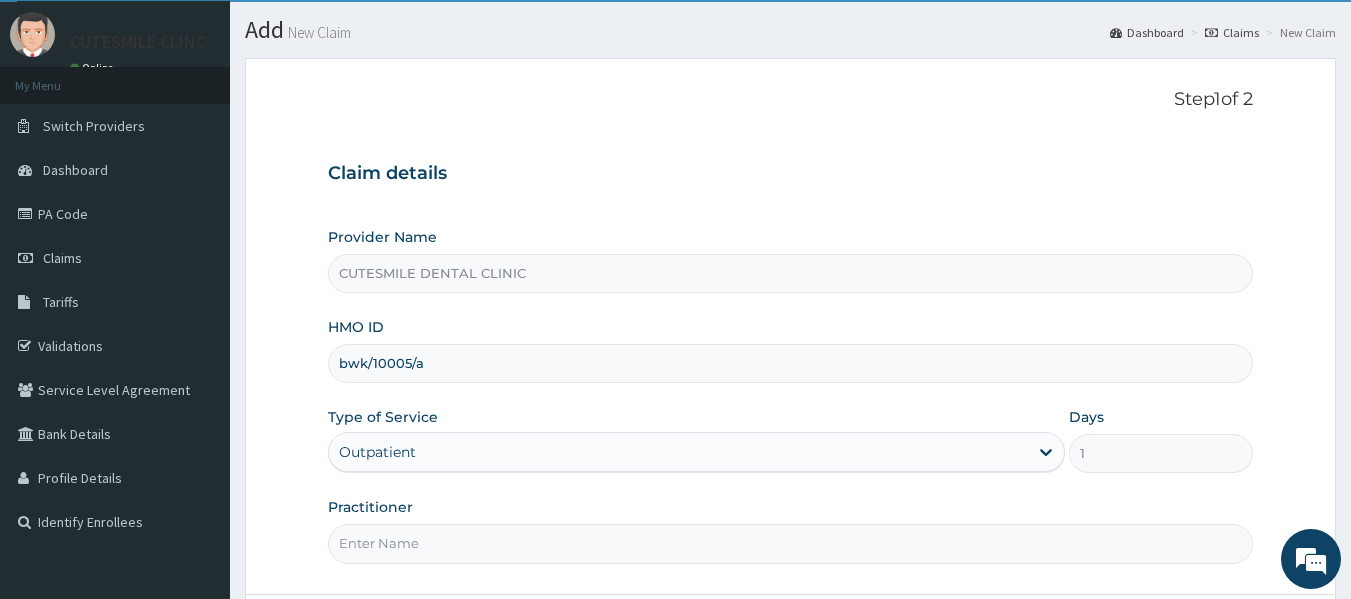 scroll, scrollTop: 85, scrollLeft: 0, axis: vertical 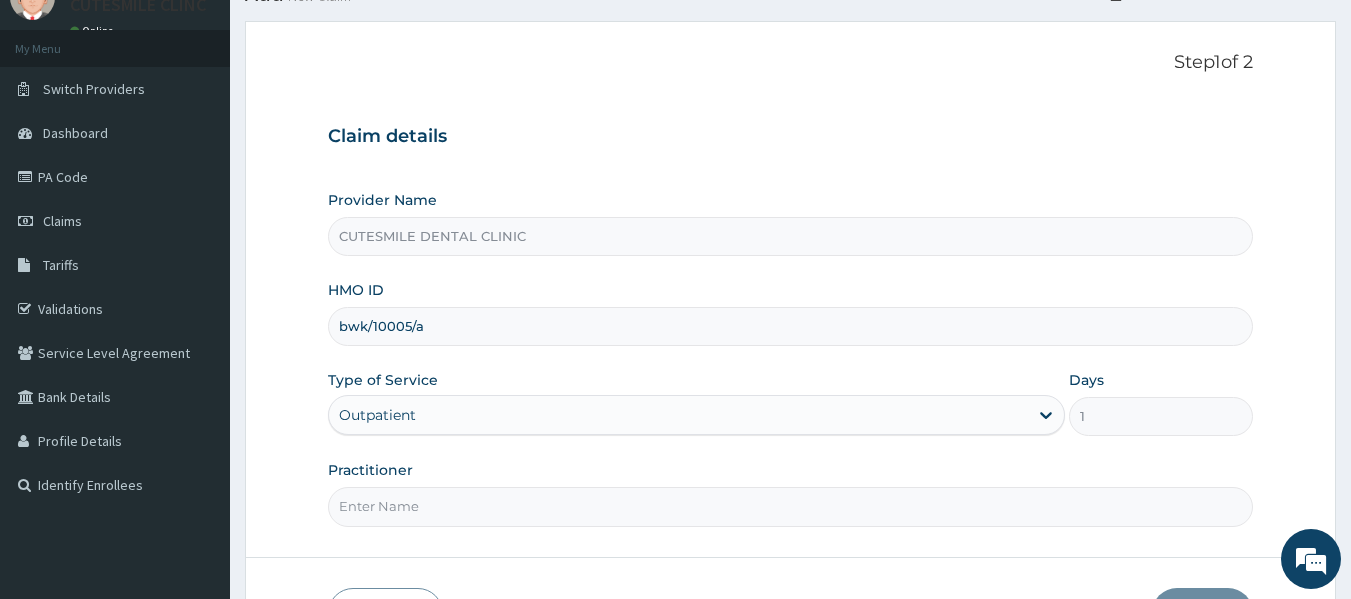 click on "Practitioner" at bounding box center (791, 506) 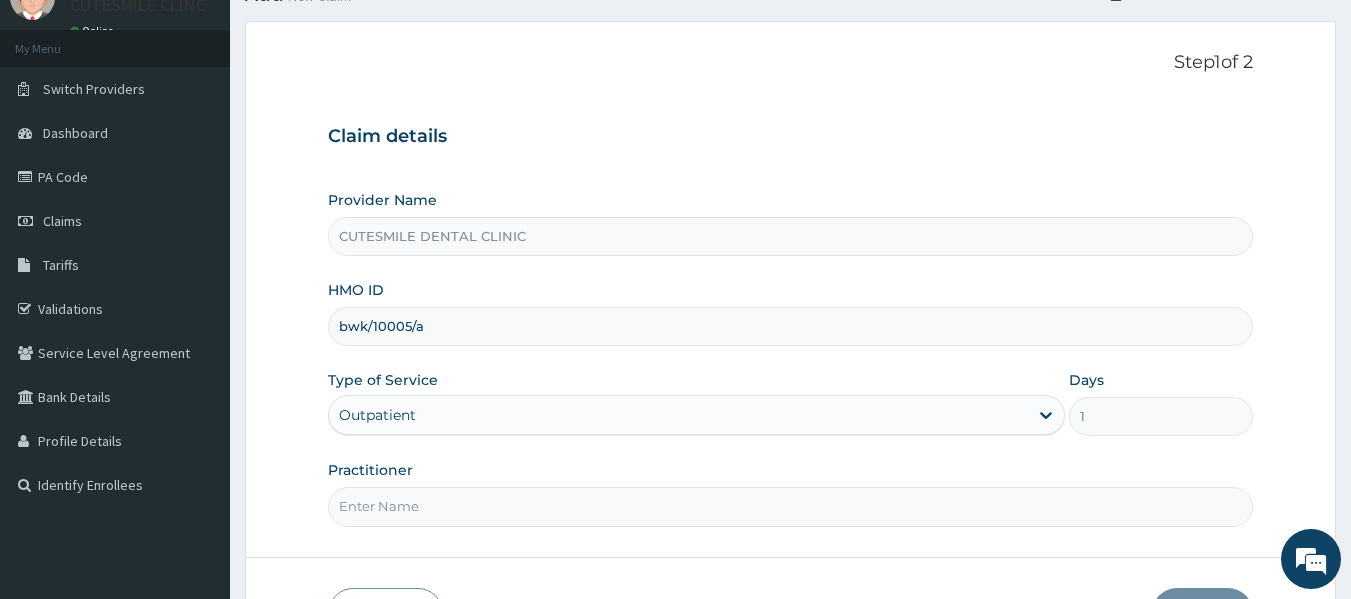 type on "dr eli" 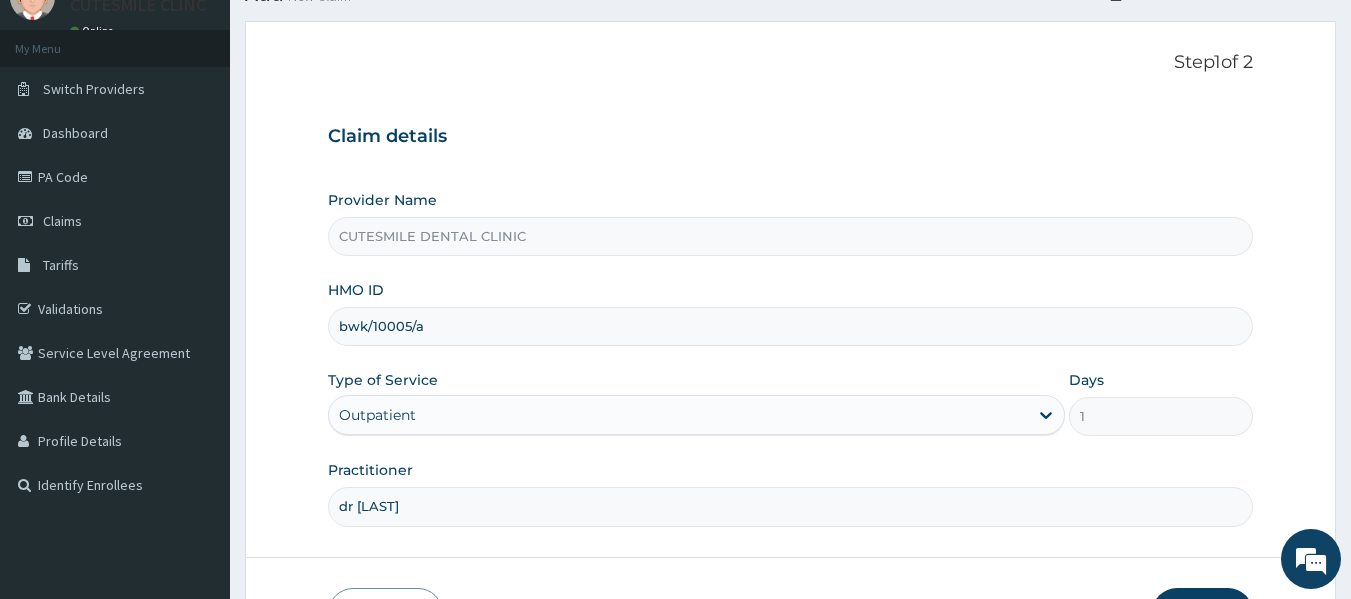 click on "Next" at bounding box center [1202, 614] 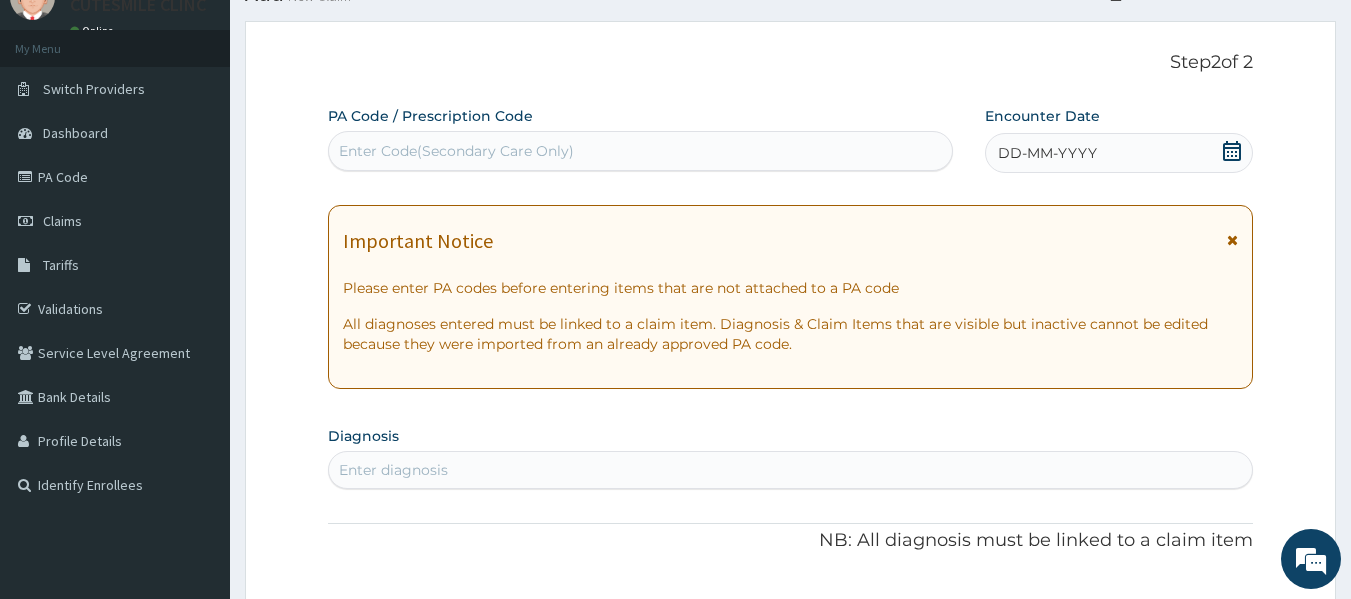 click on "Enter Code(Secondary Care Only)" at bounding box center [641, 151] 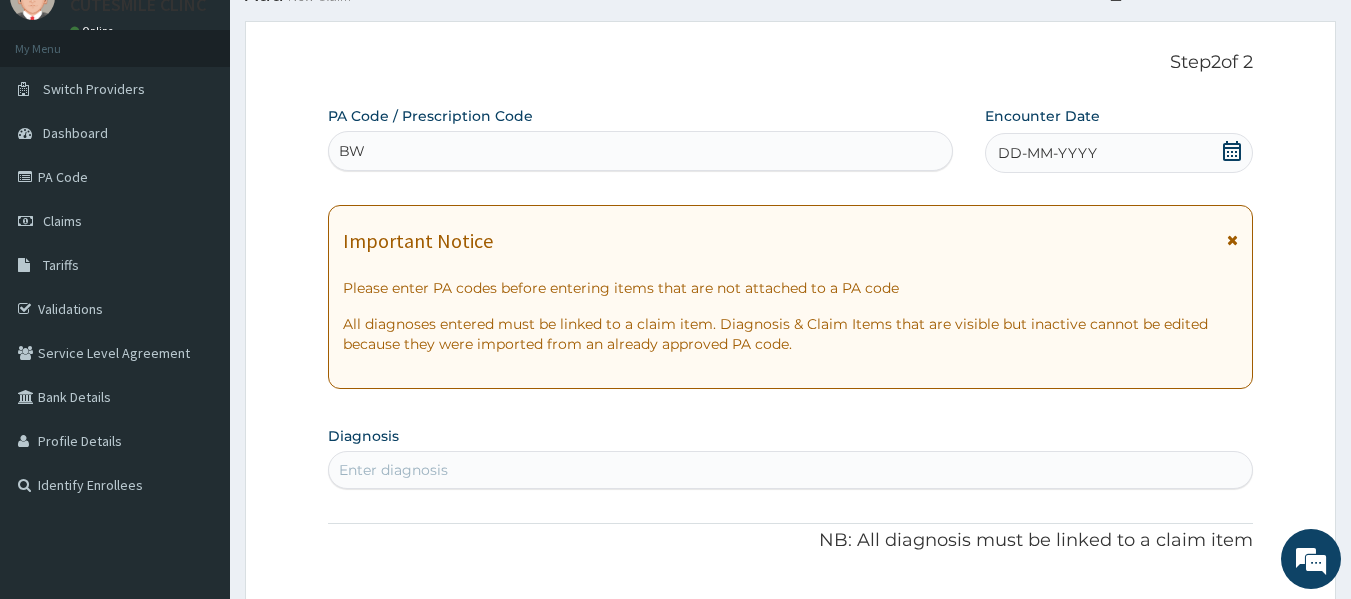 type on "B" 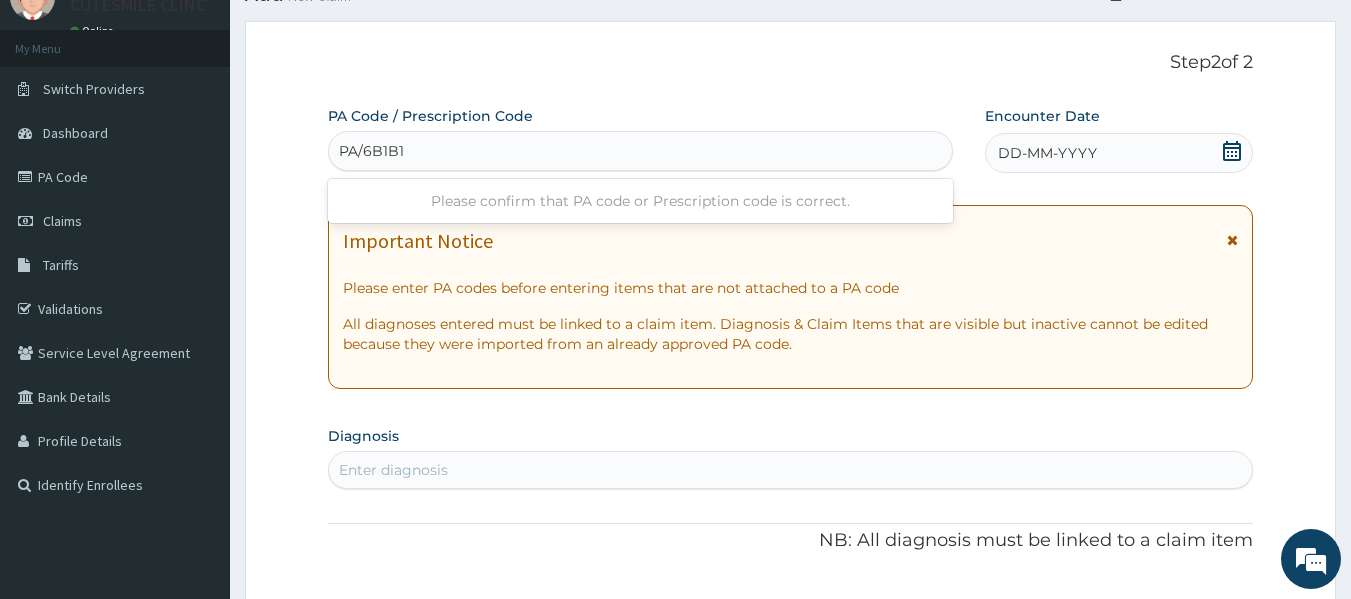 type on "PA/6B1B1A" 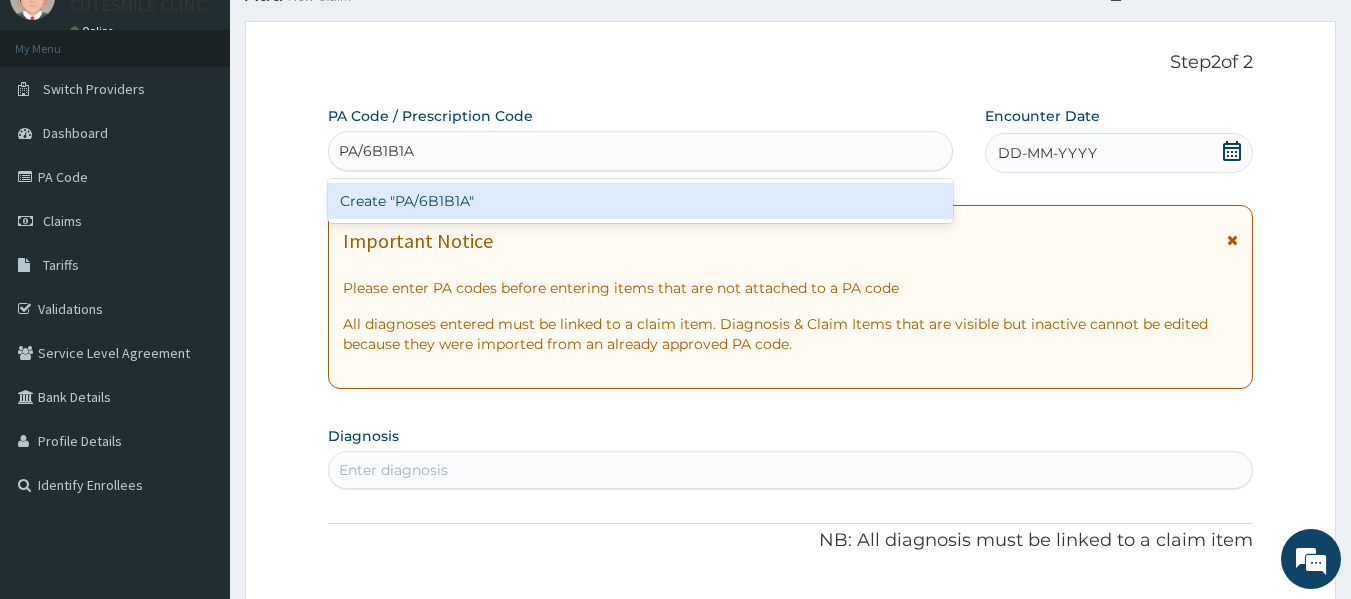 click on "Create "PA/6B1B1A"" at bounding box center (641, 201) 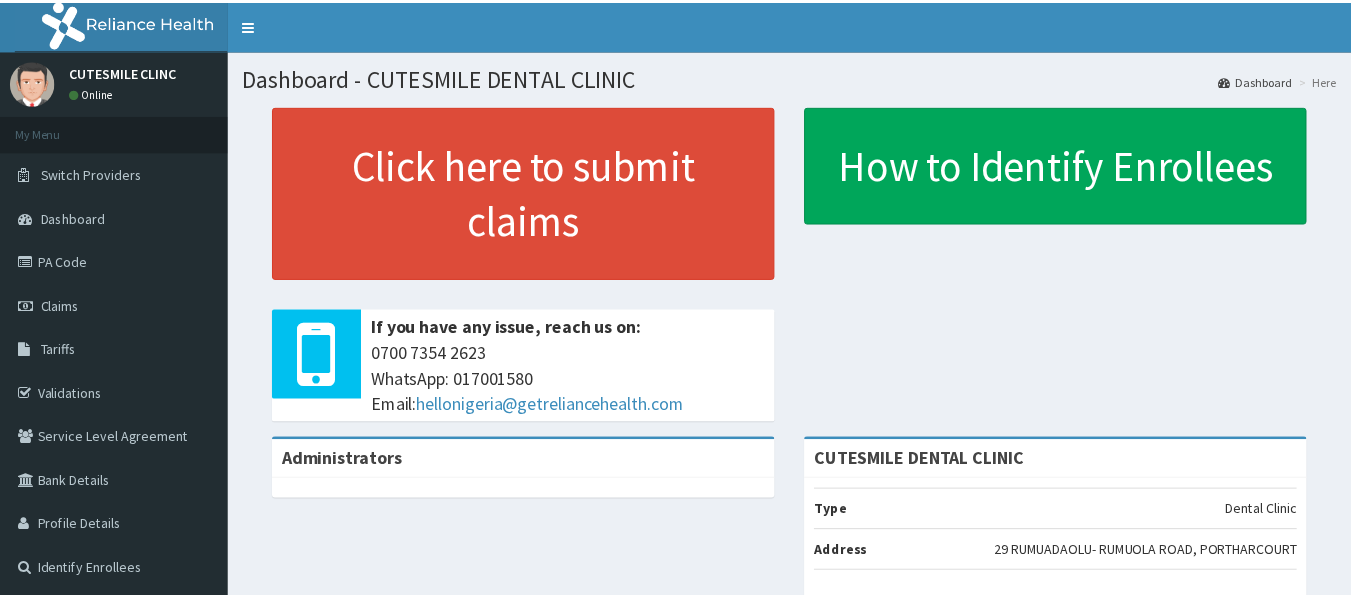 scroll, scrollTop: 0, scrollLeft: 0, axis: both 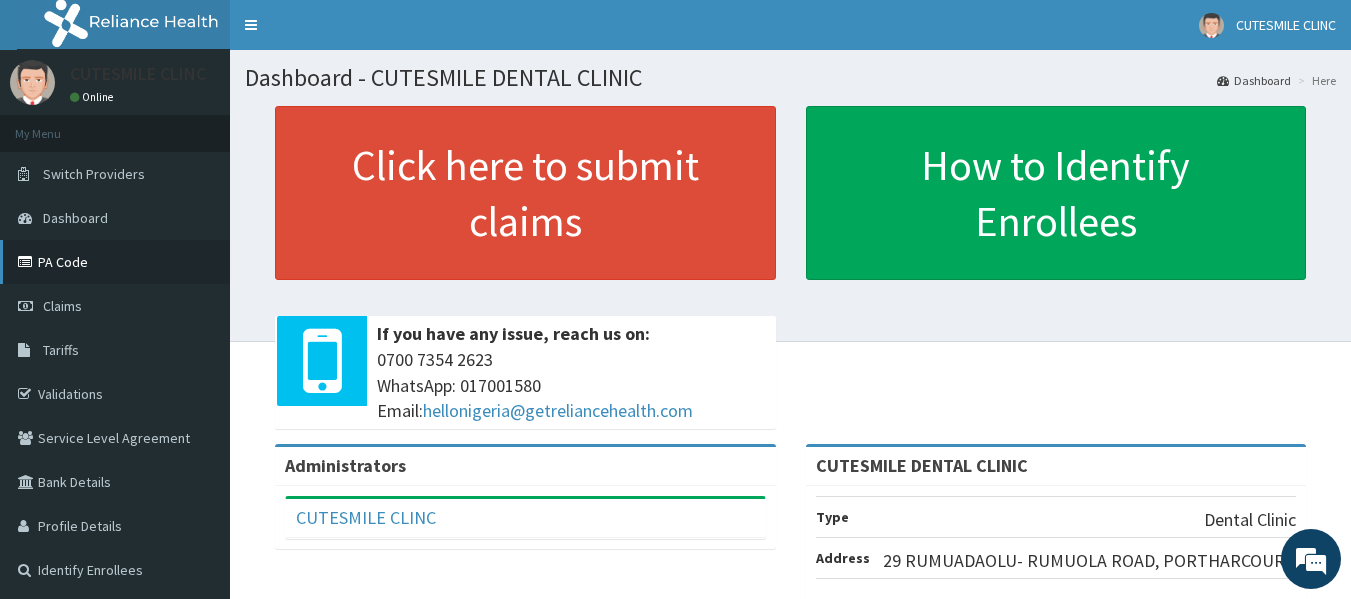 click on "PA Code" at bounding box center (115, 262) 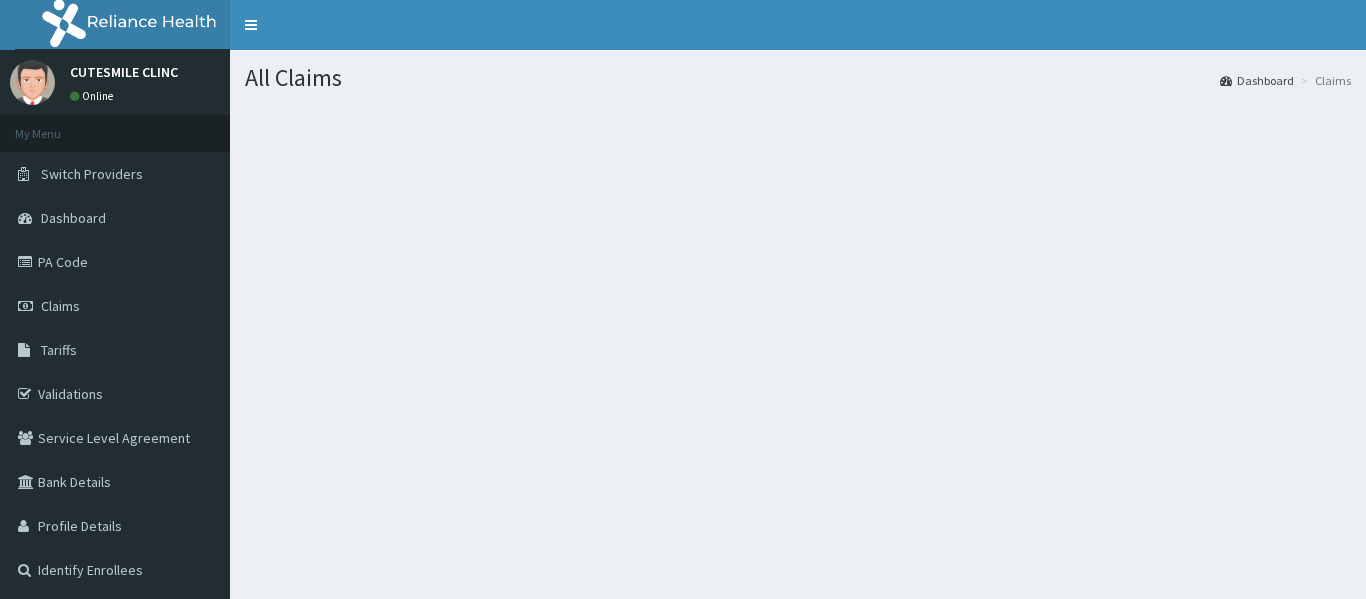 scroll, scrollTop: 0, scrollLeft: 0, axis: both 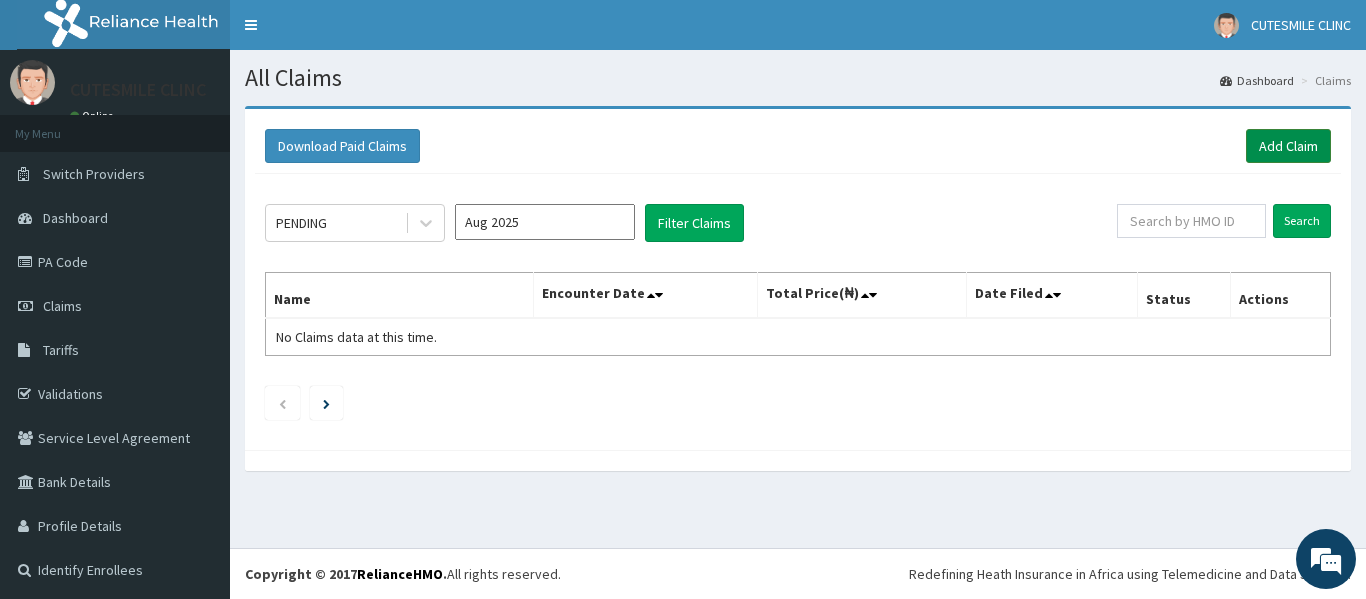click on "Add Claim" at bounding box center (1288, 146) 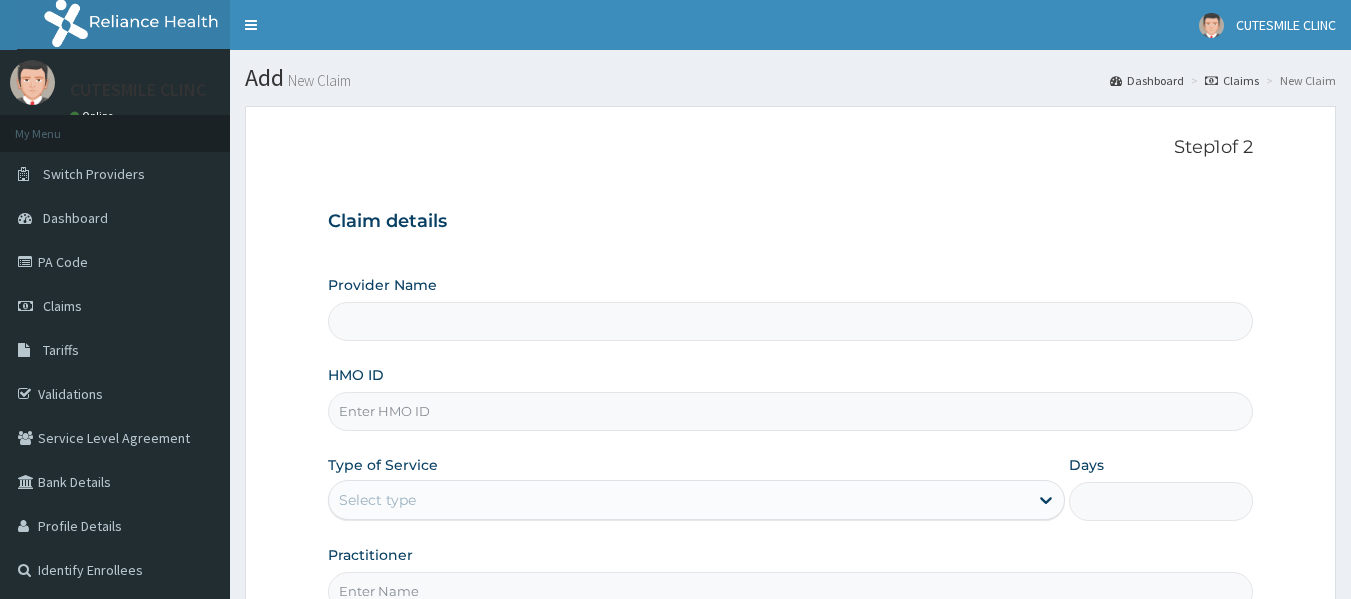 scroll, scrollTop: 0, scrollLeft: 0, axis: both 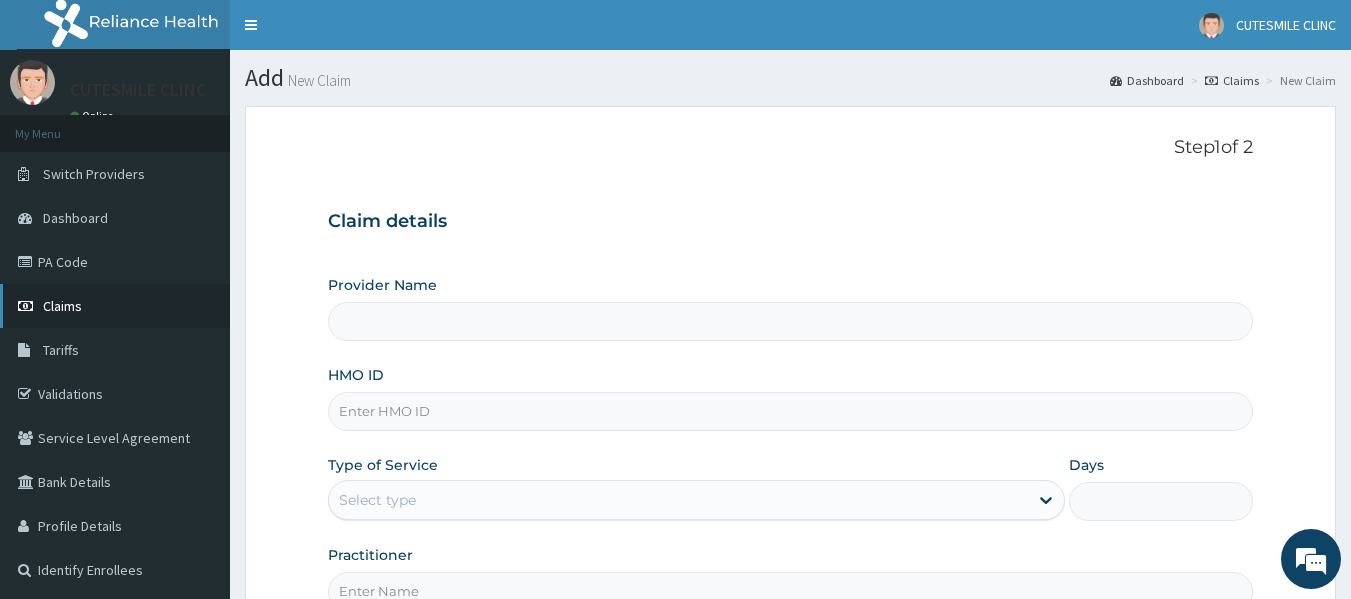 type on "CUTESMILE DENTAL CLINIC" 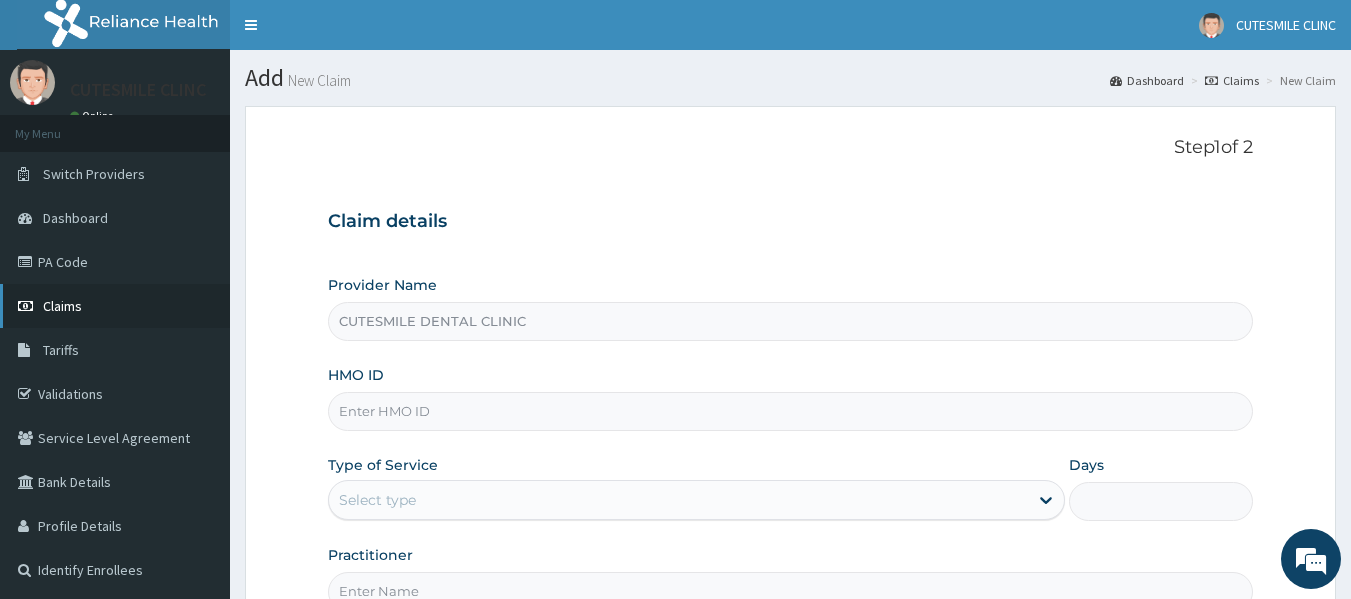 click on "Claims" at bounding box center (115, 306) 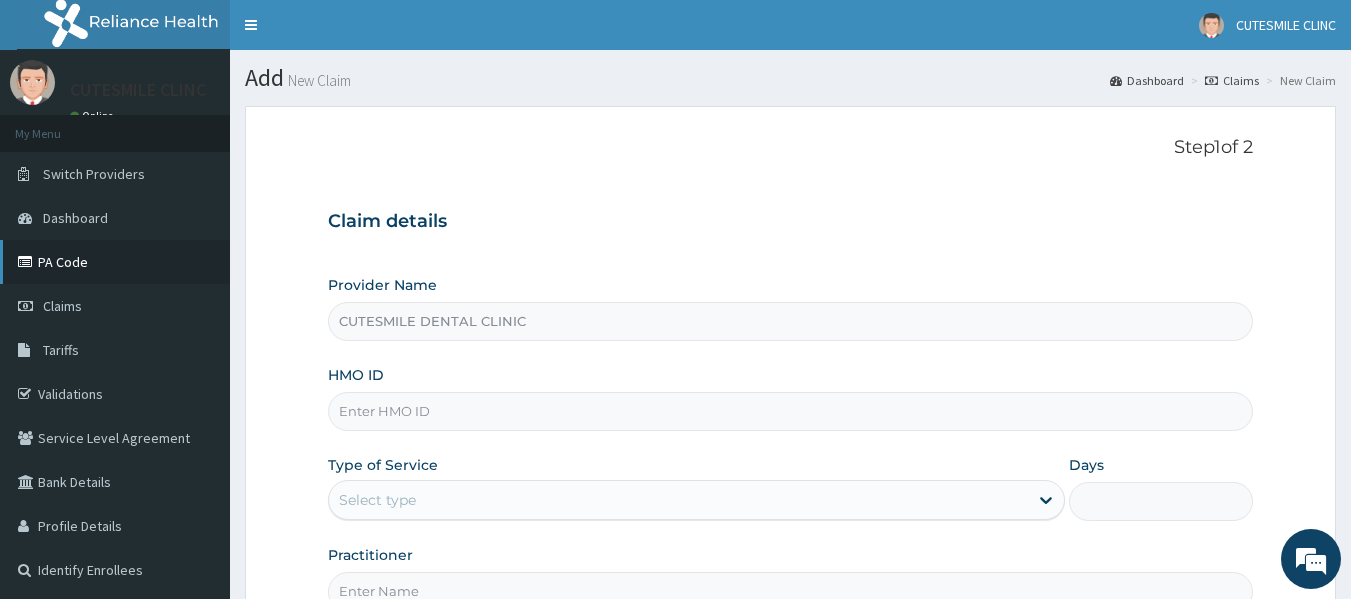 click on "PA Code" at bounding box center [115, 262] 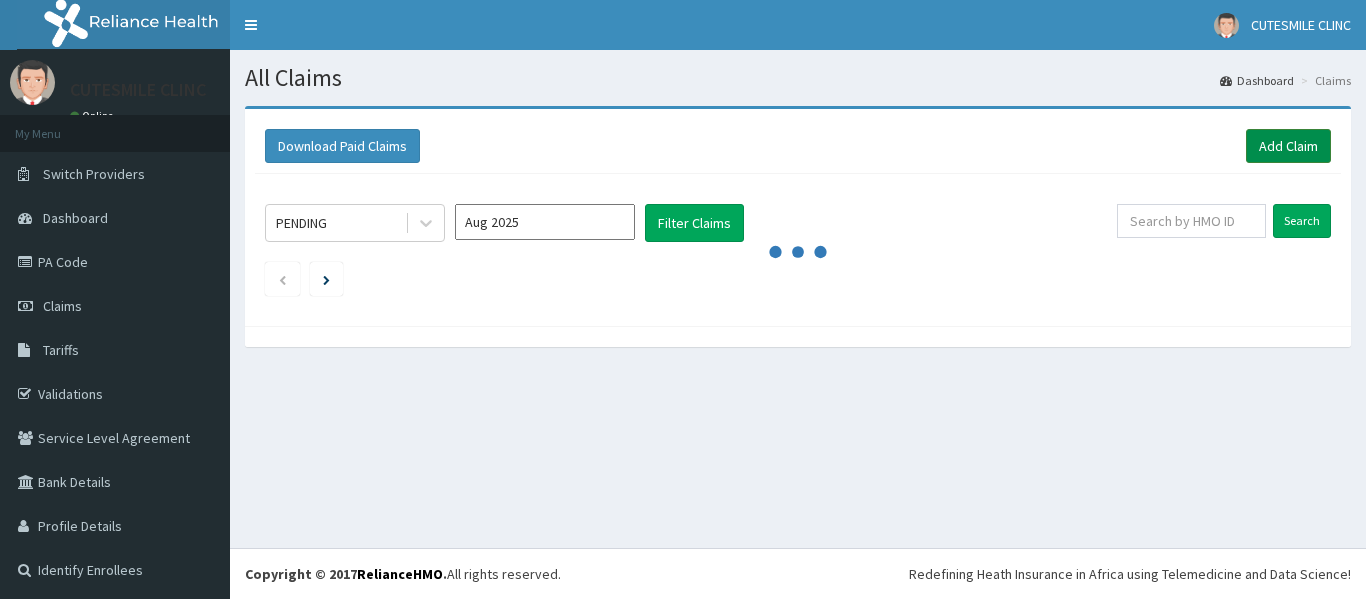 scroll, scrollTop: 0, scrollLeft: 0, axis: both 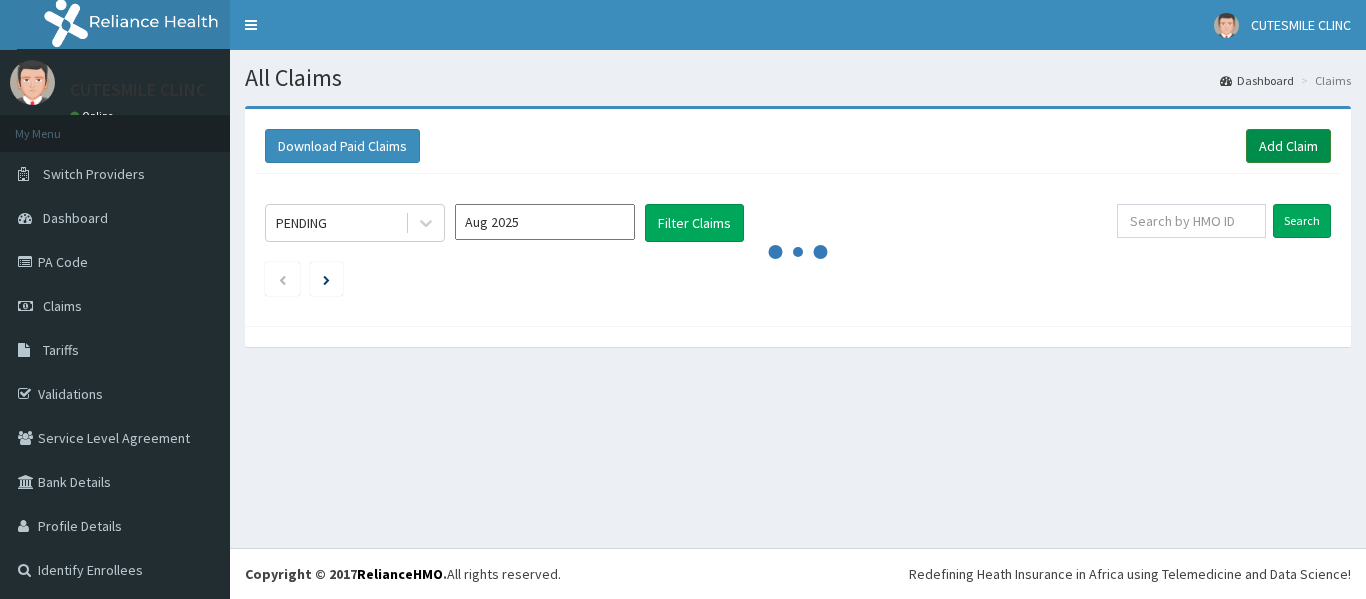 click on "Add Claim" at bounding box center [1288, 146] 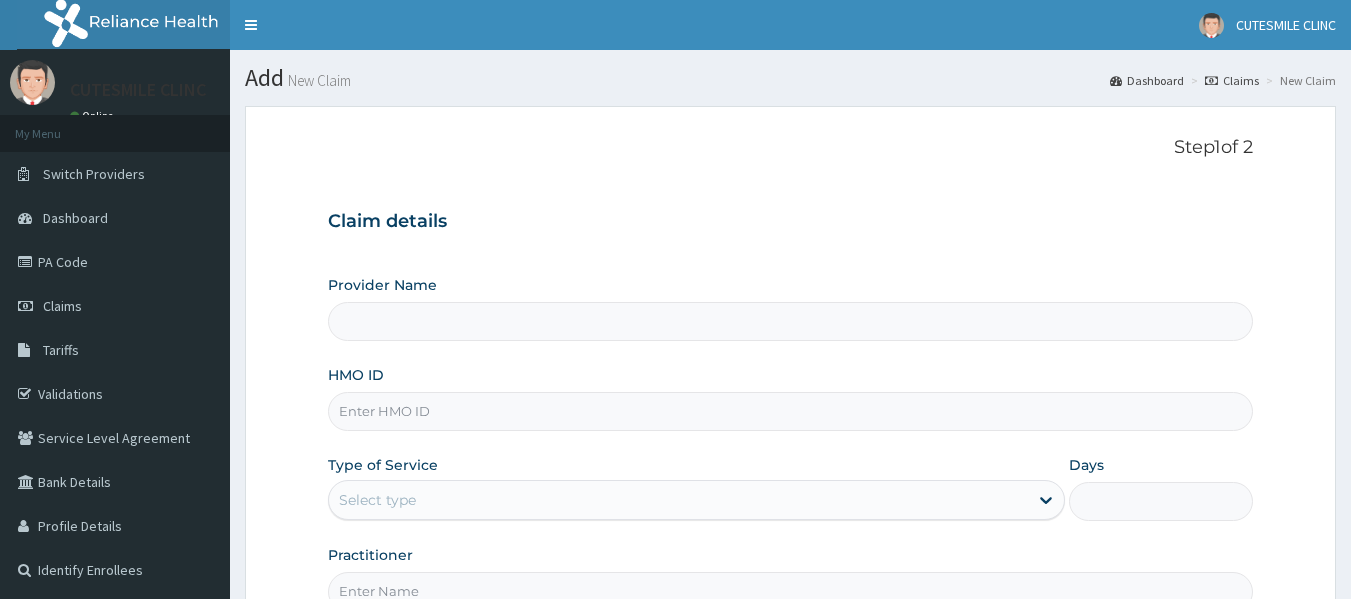 scroll, scrollTop: 0, scrollLeft: 0, axis: both 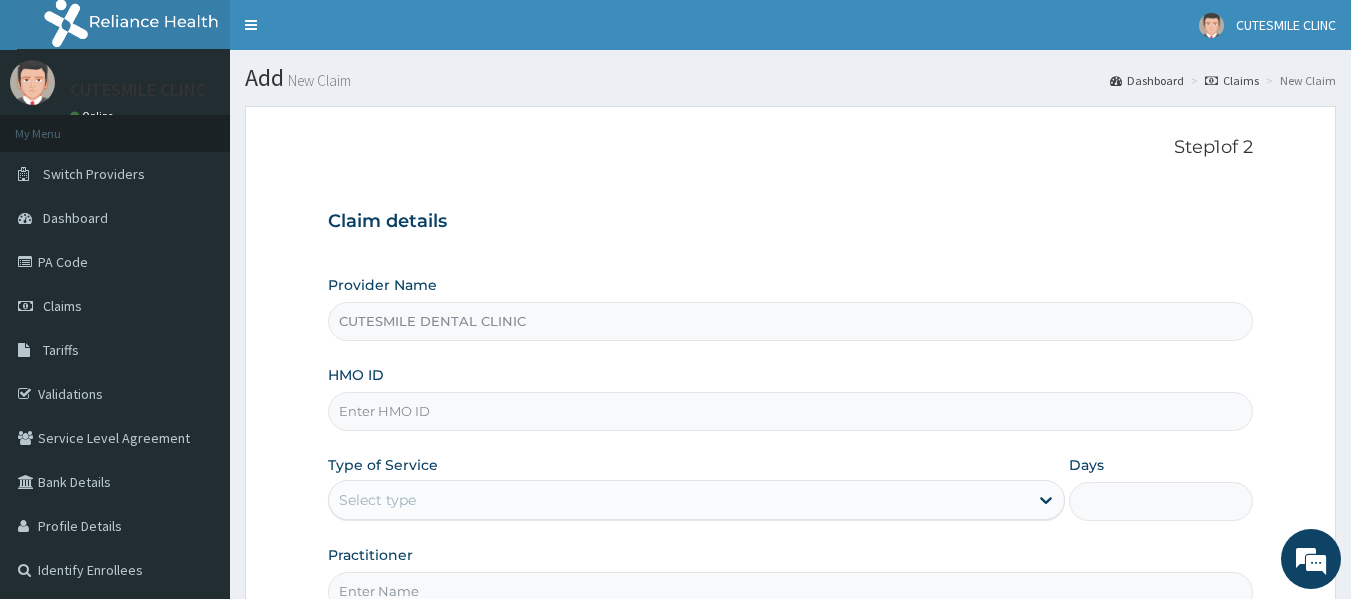 click on "HMO ID" at bounding box center [791, 411] 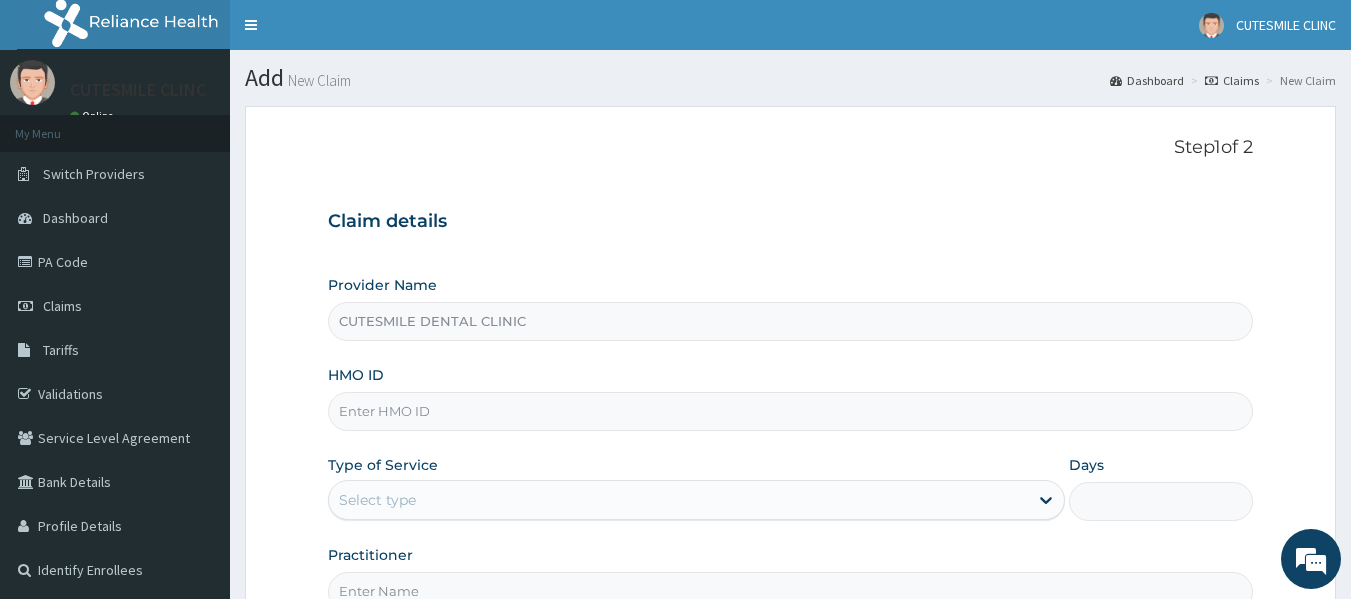 paste on "BWK/10005/A" 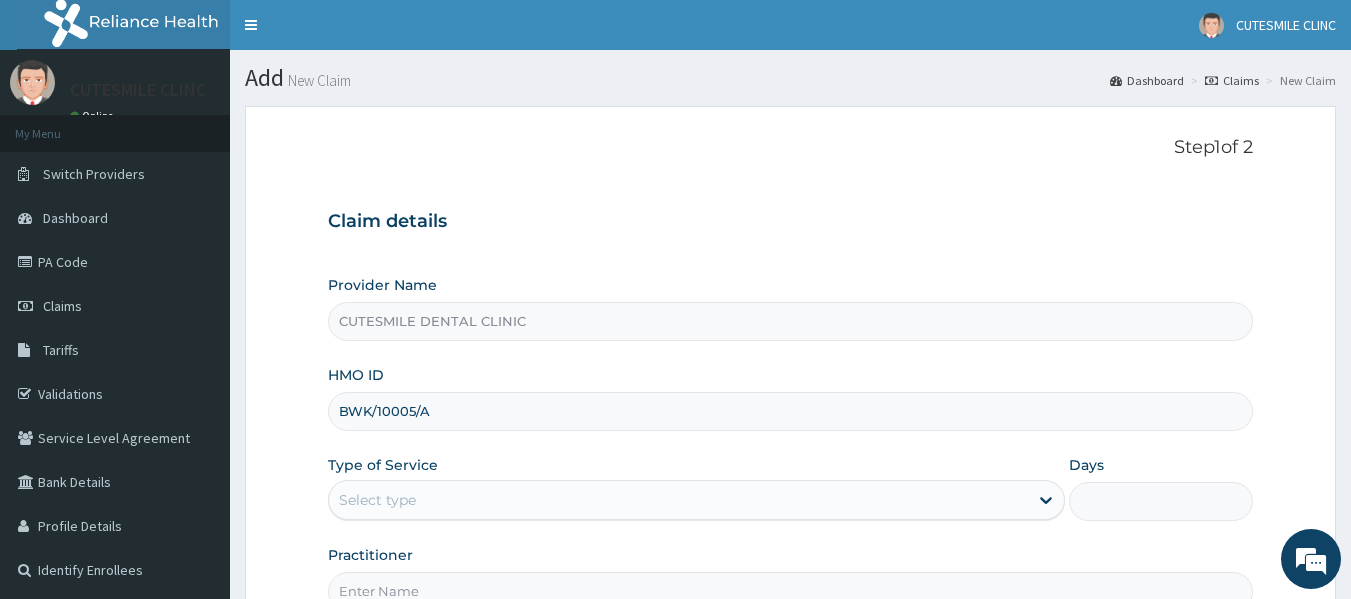 type on "BWK/10005/A" 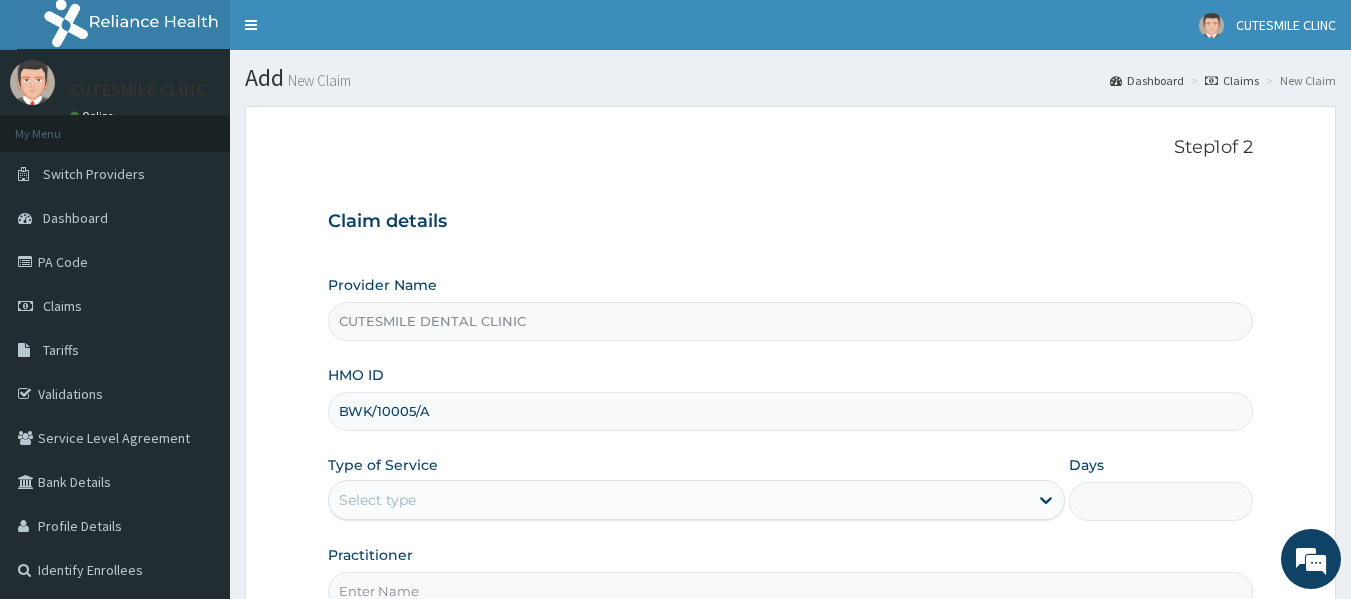 scroll, scrollTop: 0, scrollLeft: 0, axis: both 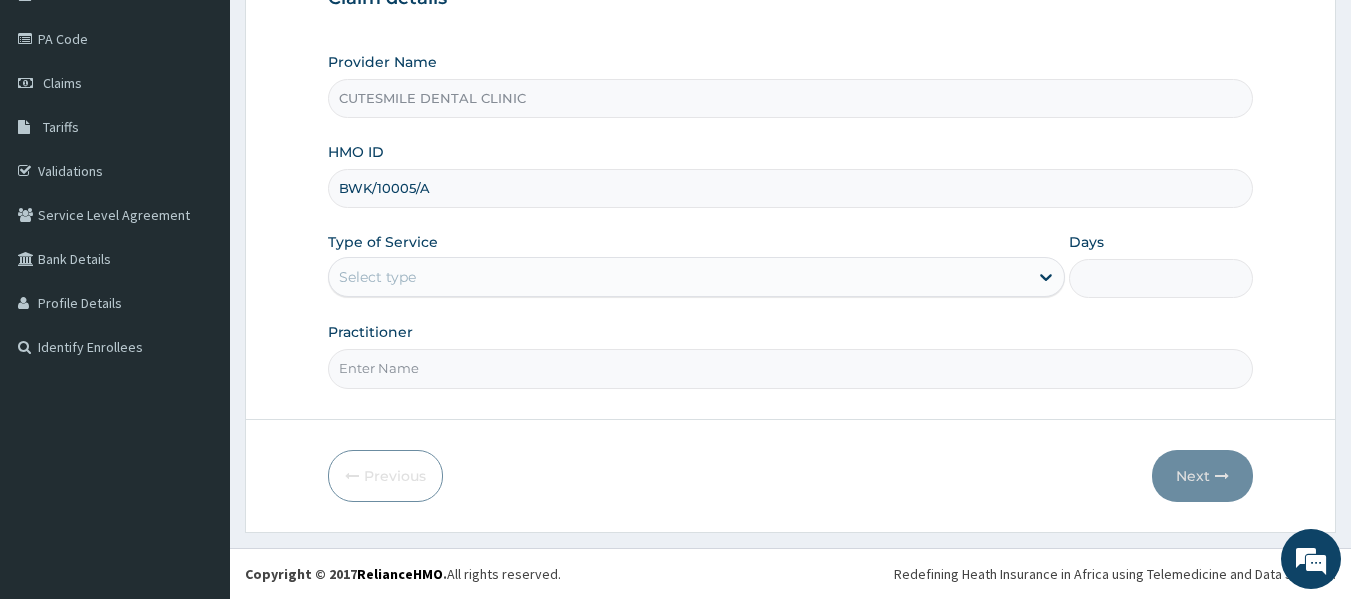 drag, startPoint x: 960, startPoint y: 381, endPoint x: 944, endPoint y: 381, distance: 16 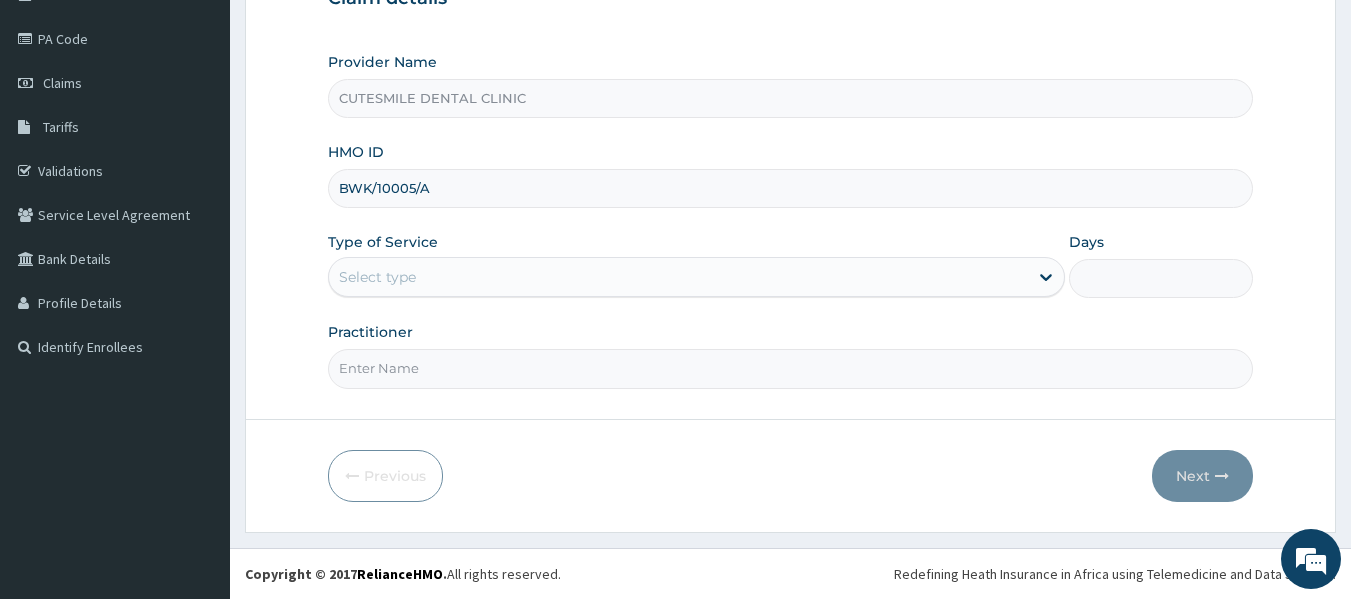 type on "[TITLE] [LAST]" 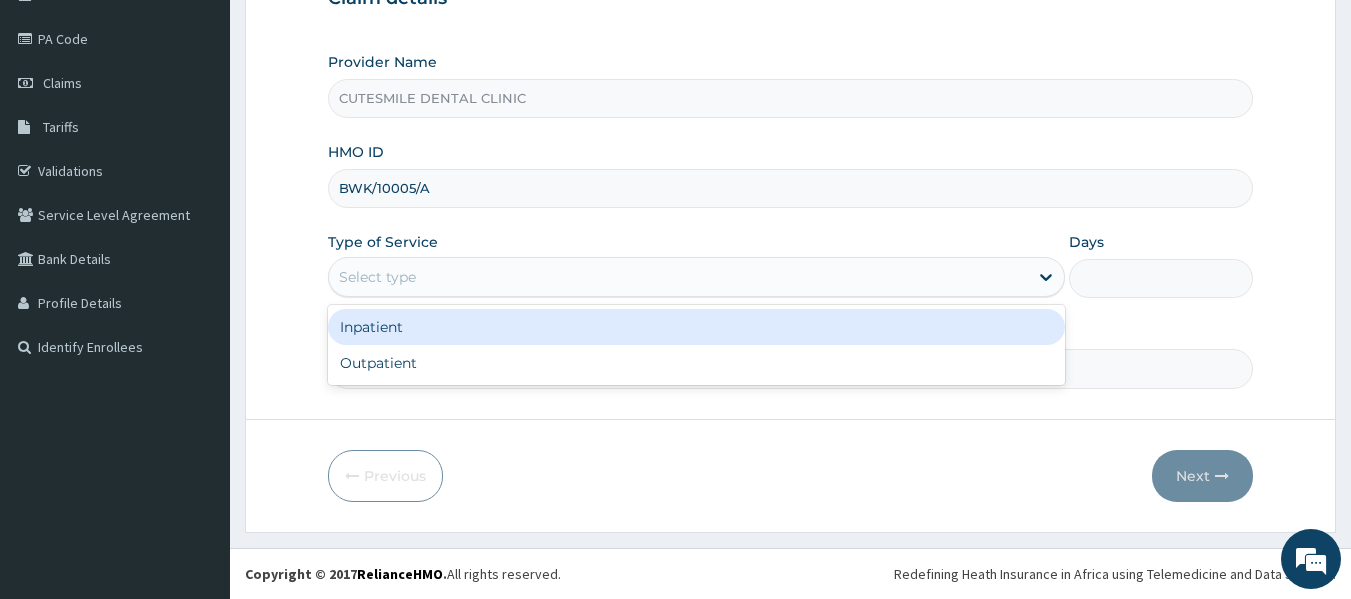 click on "Select type" at bounding box center (678, 277) 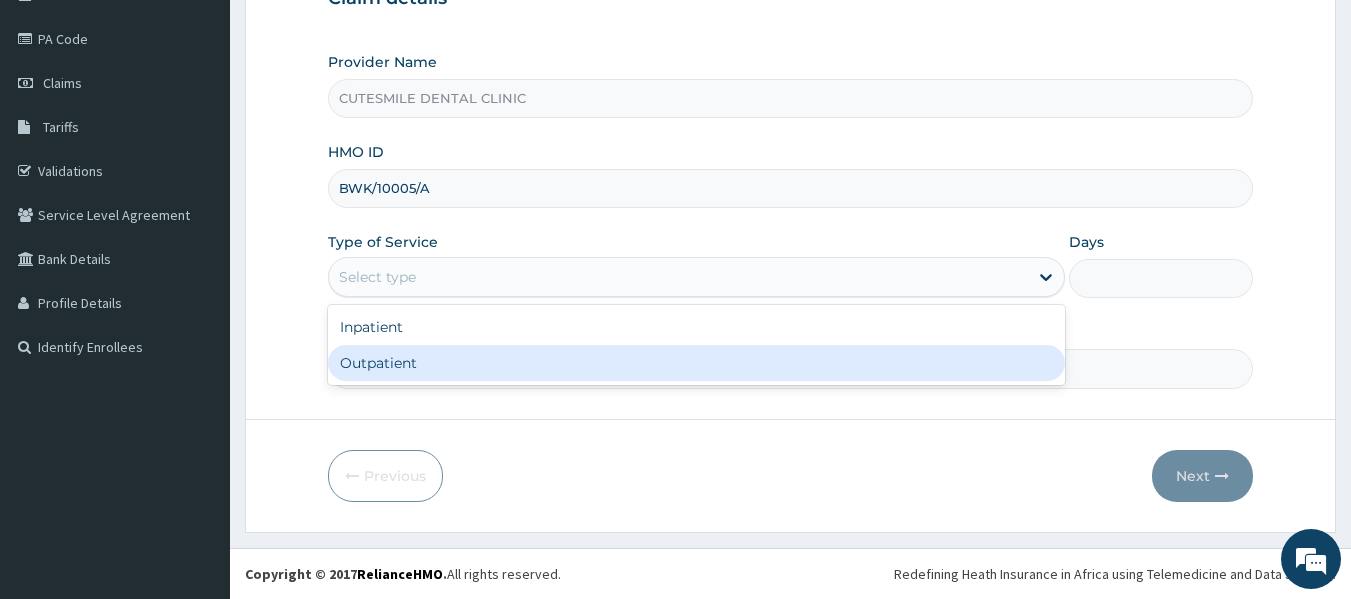 click on "Outpatient" at bounding box center [696, 363] 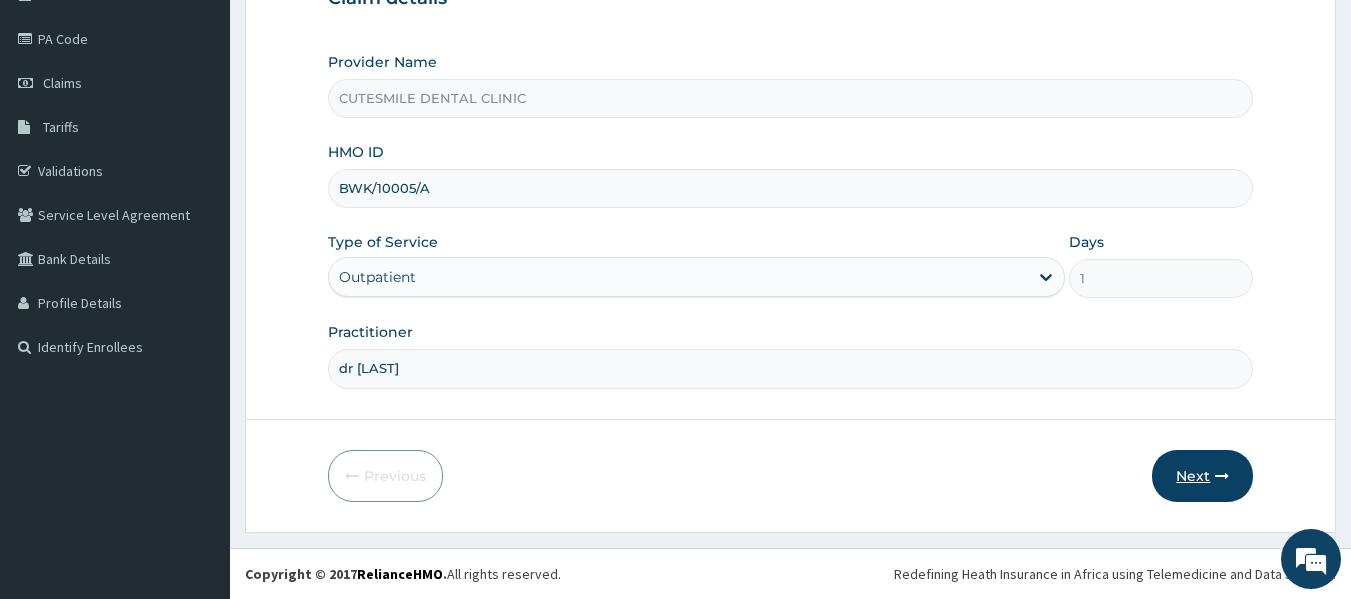 click on "Next" at bounding box center [1202, 476] 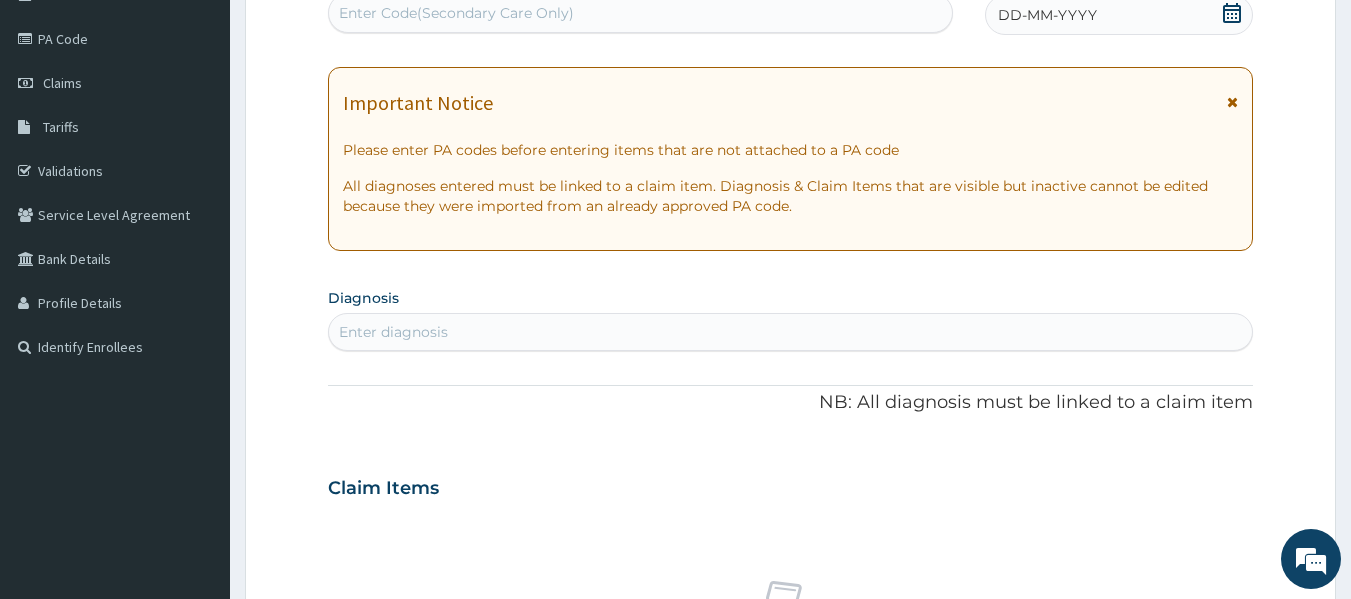 scroll, scrollTop: 144, scrollLeft: 0, axis: vertical 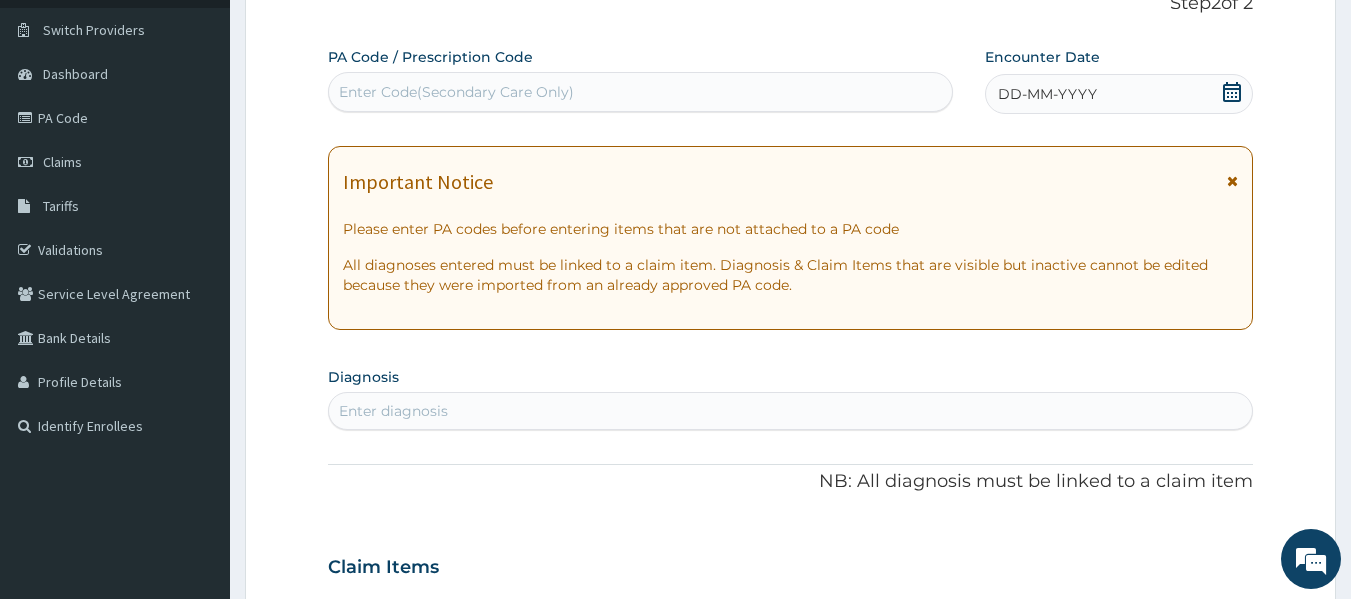 click on "Enter Code(Secondary Care Only)" at bounding box center [641, 92] 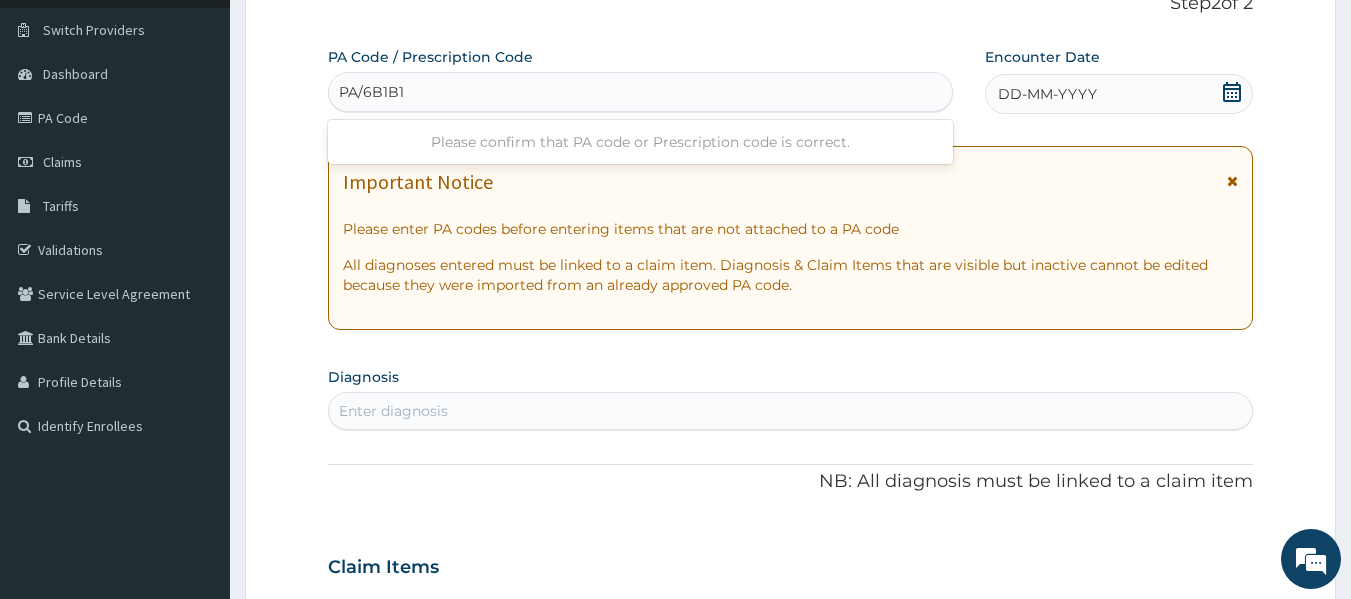 type on "PA/6B1B1A" 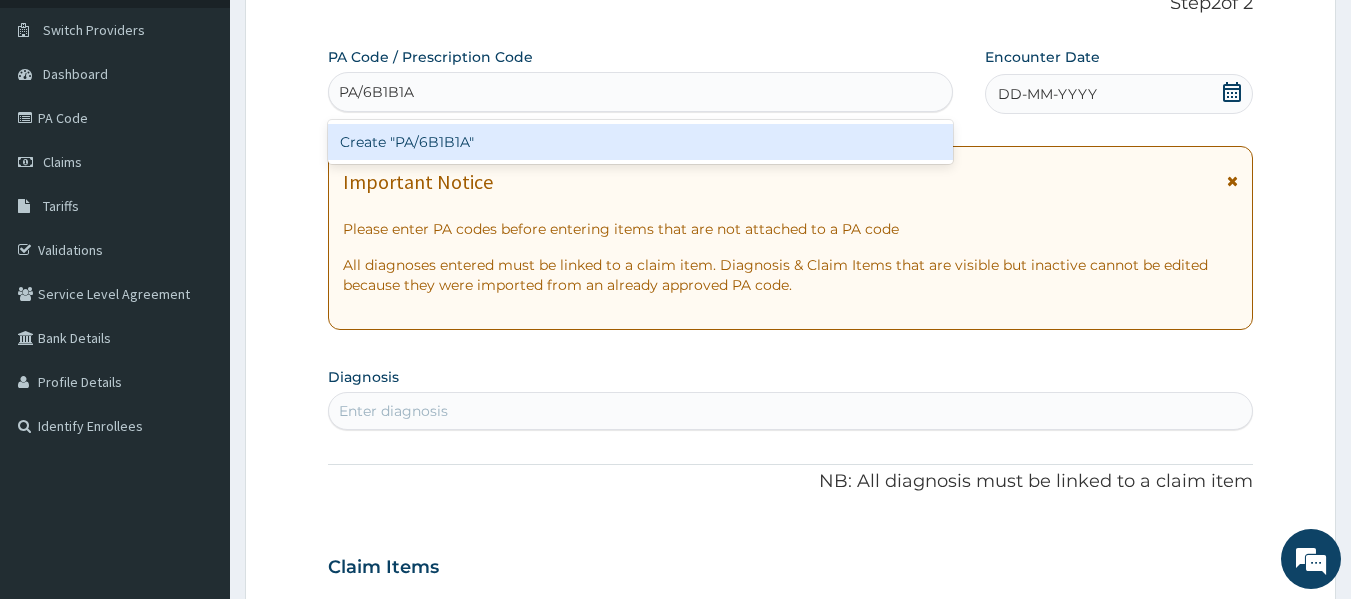 click on "Create "PA/6B1B1A"" at bounding box center [641, 142] 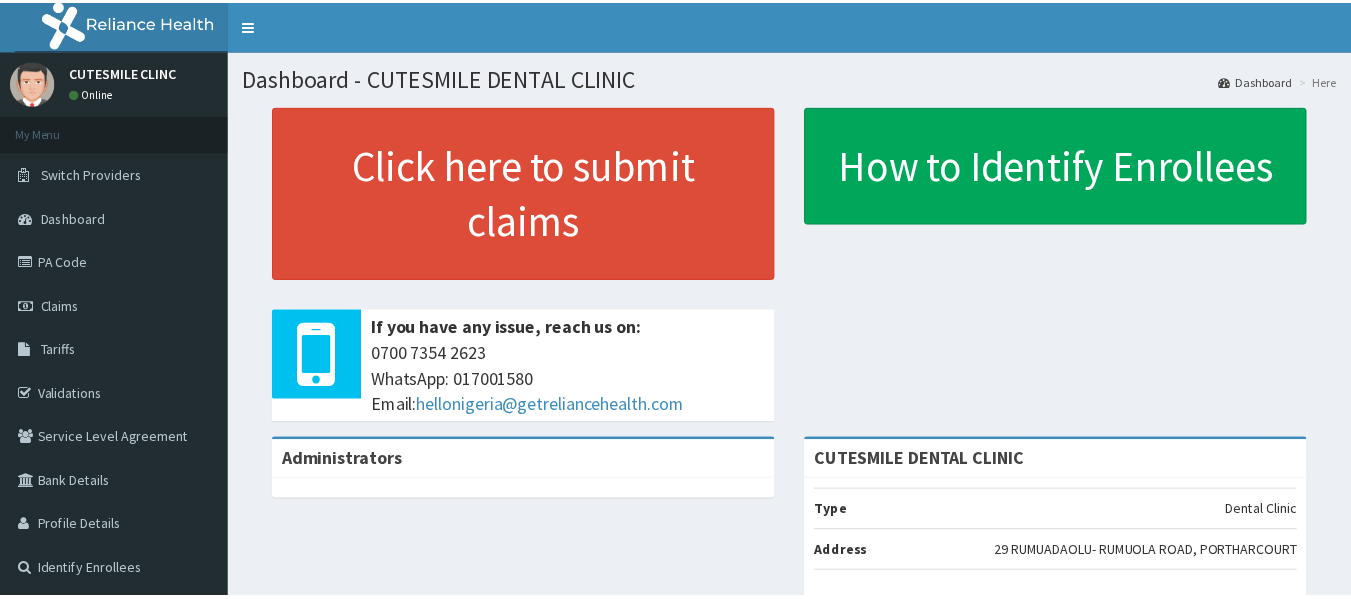 scroll, scrollTop: 0, scrollLeft: 0, axis: both 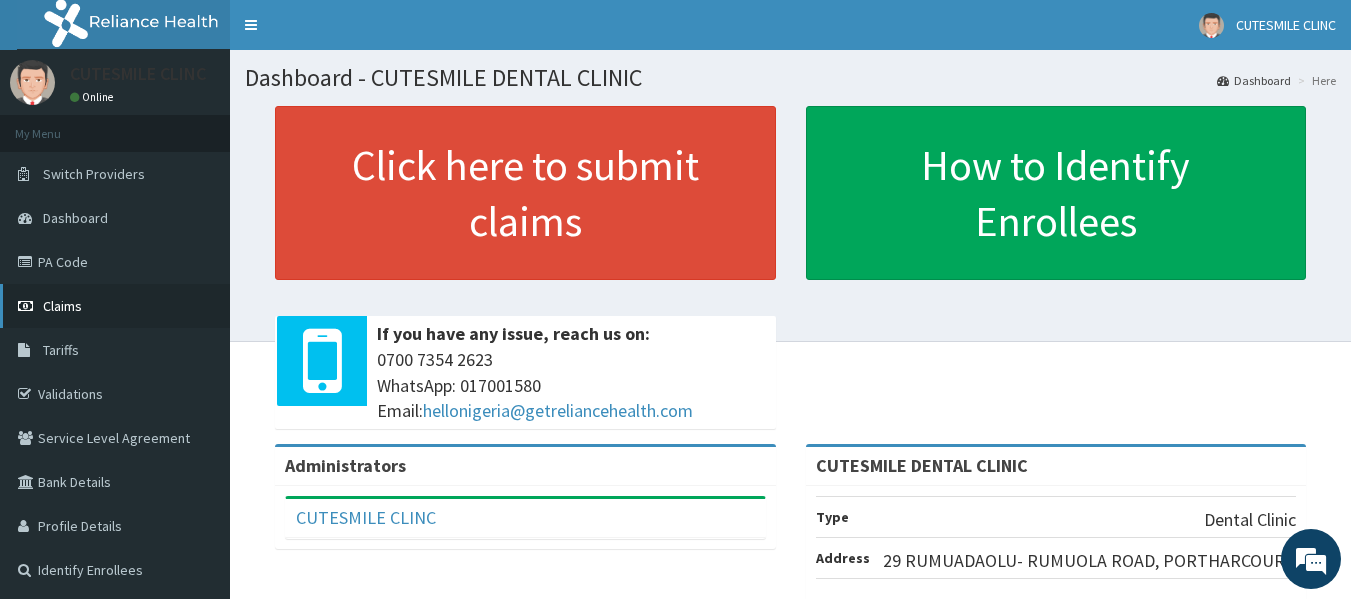 click on "Claims" at bounding box center [62, 306] 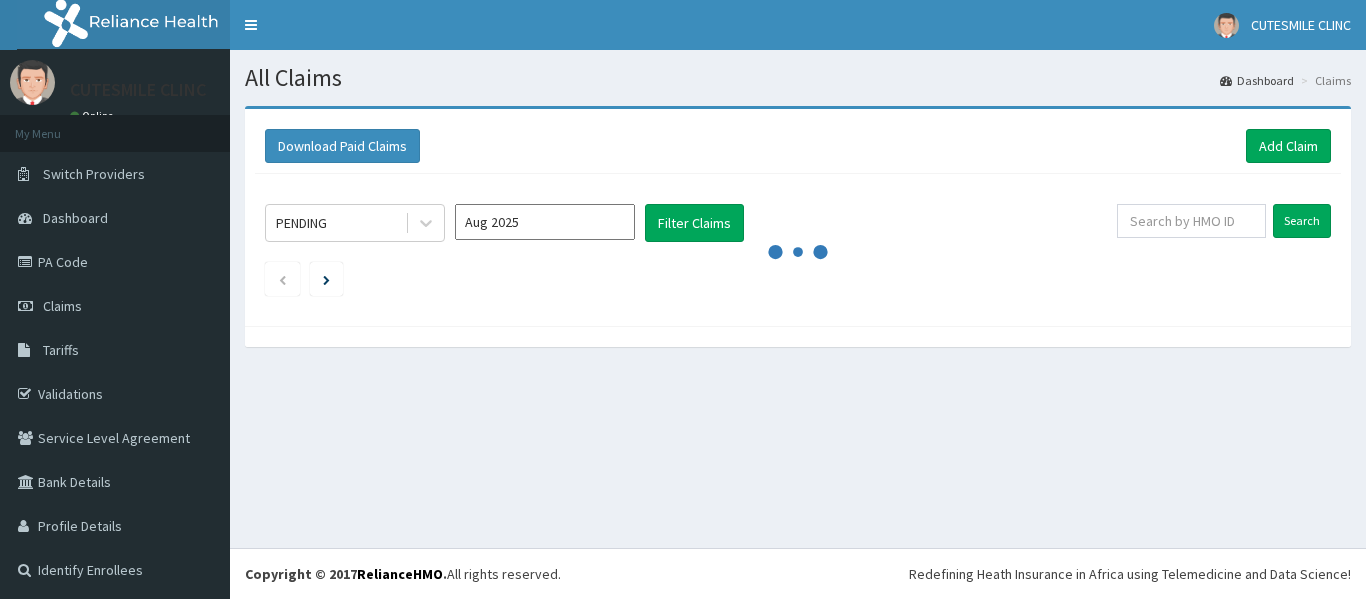 scroll, scrollTop: 0, scrollLeft: 0, axis: both 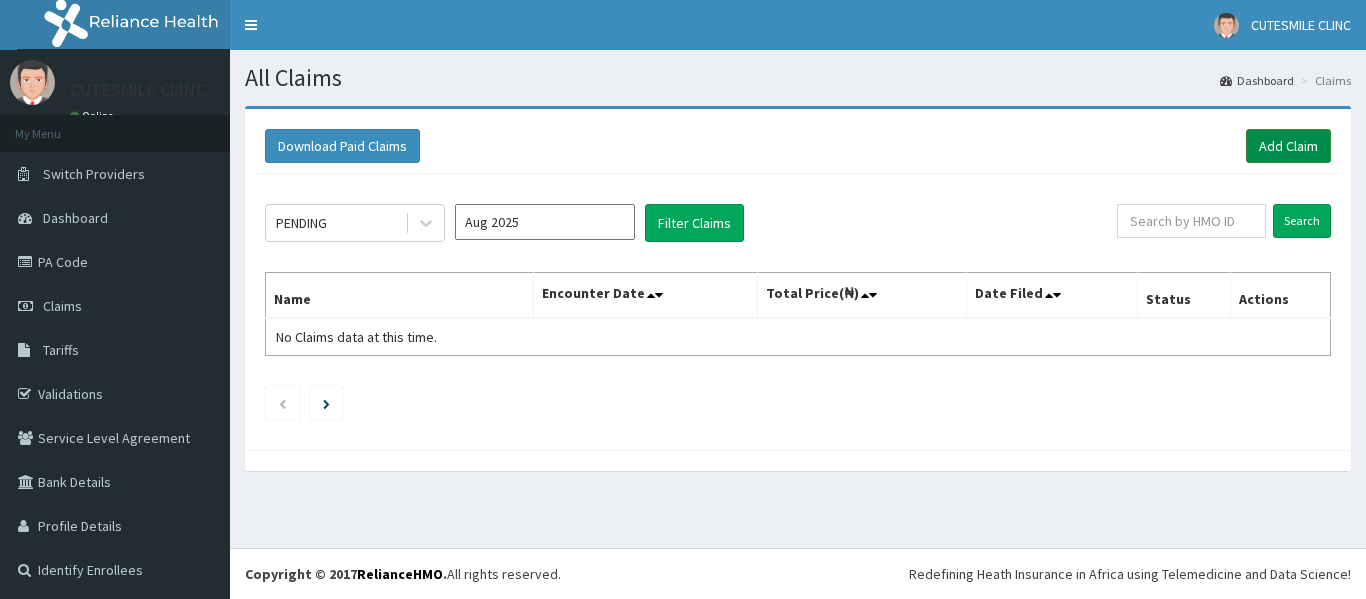 click on "Add Claim" at bounding box center [1288, 146] 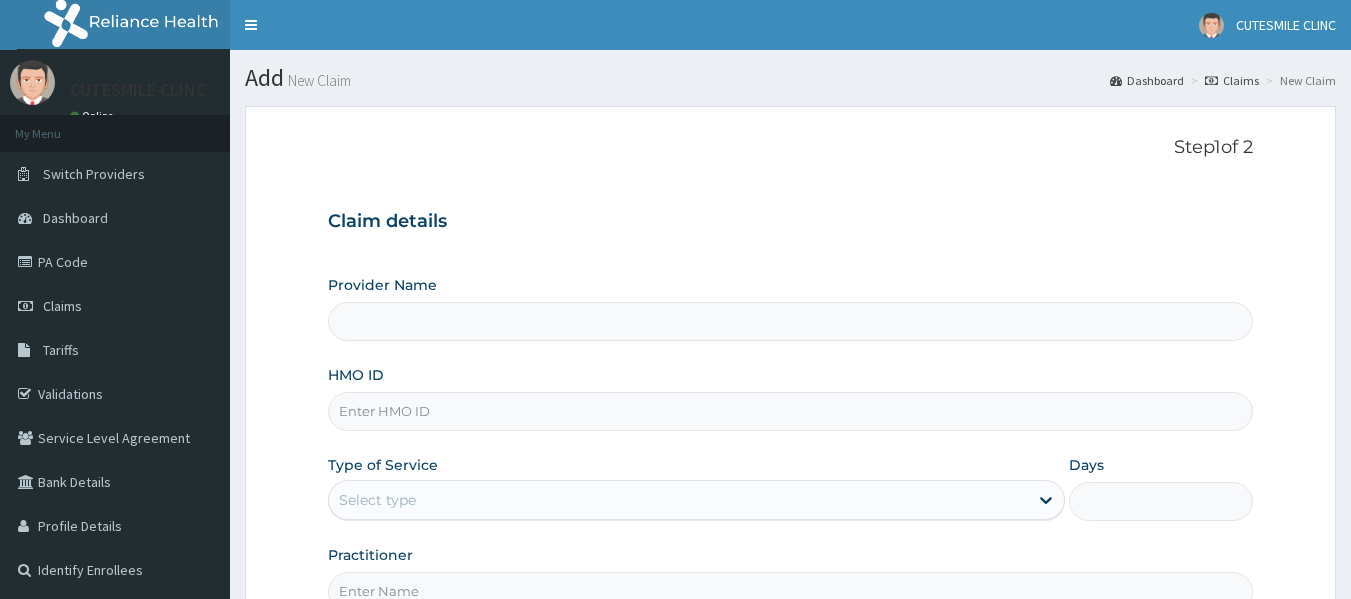 scroll, scrollTop: 0, scrollLeft: 0, axis: both 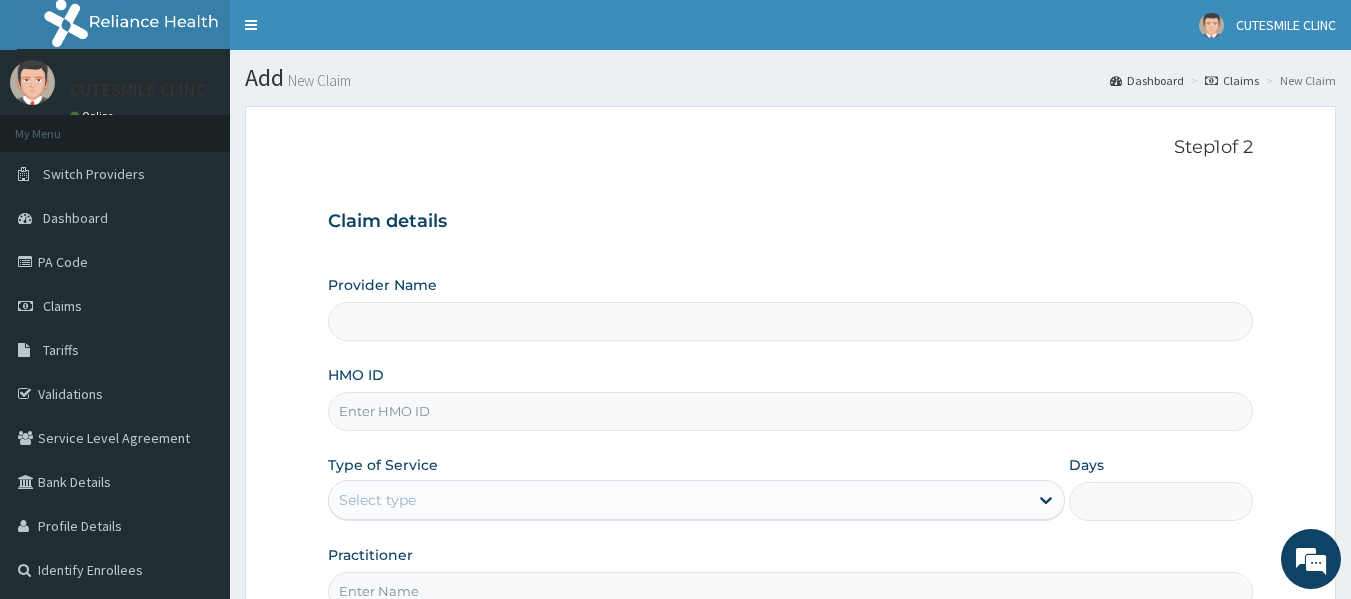 click on "HMO ID" at bounding box center [791, 411] 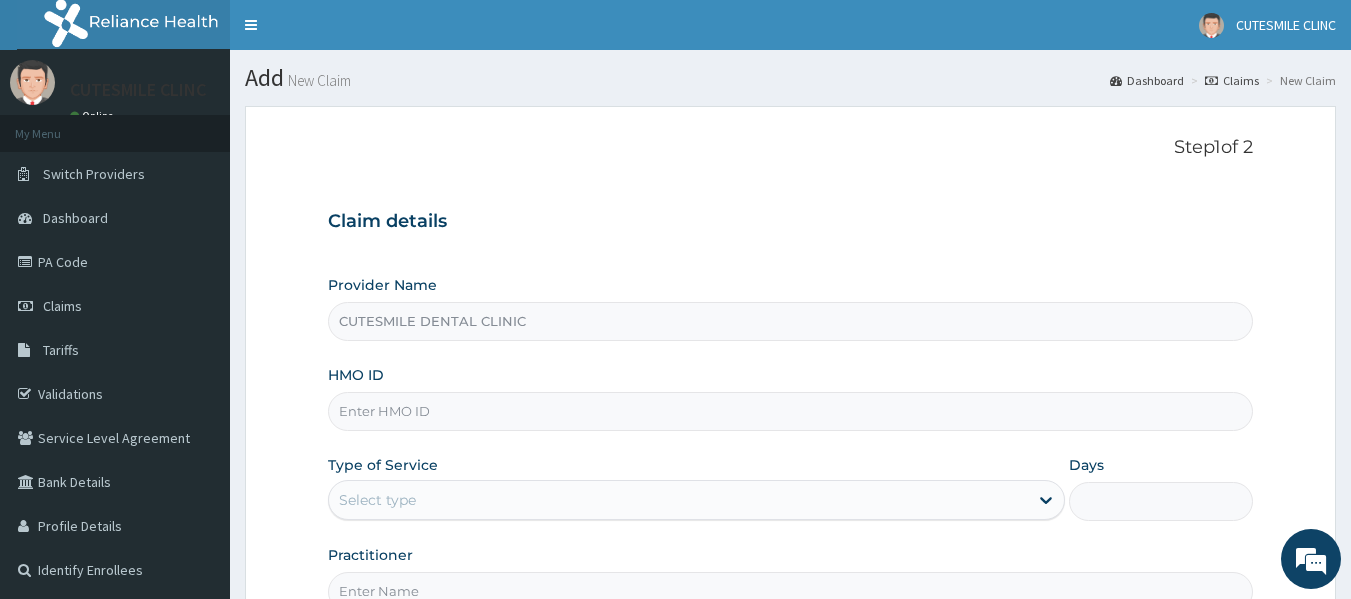 paste on "BWK/10005/A" 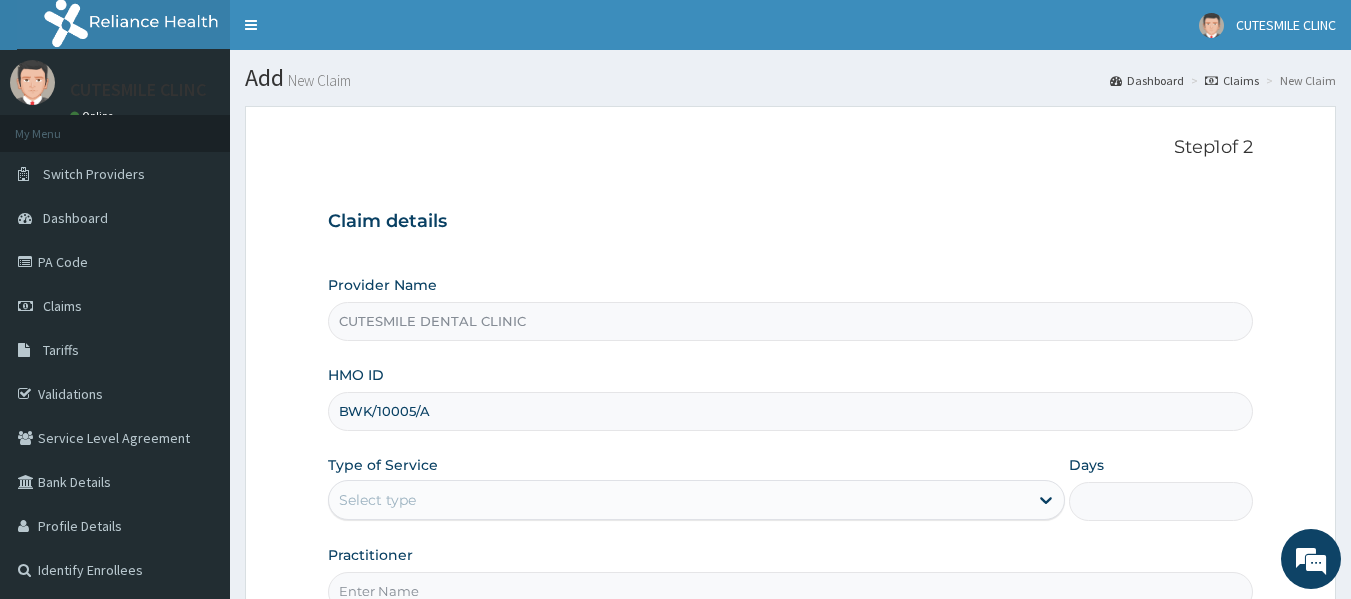 type on "BWK/10005/A" 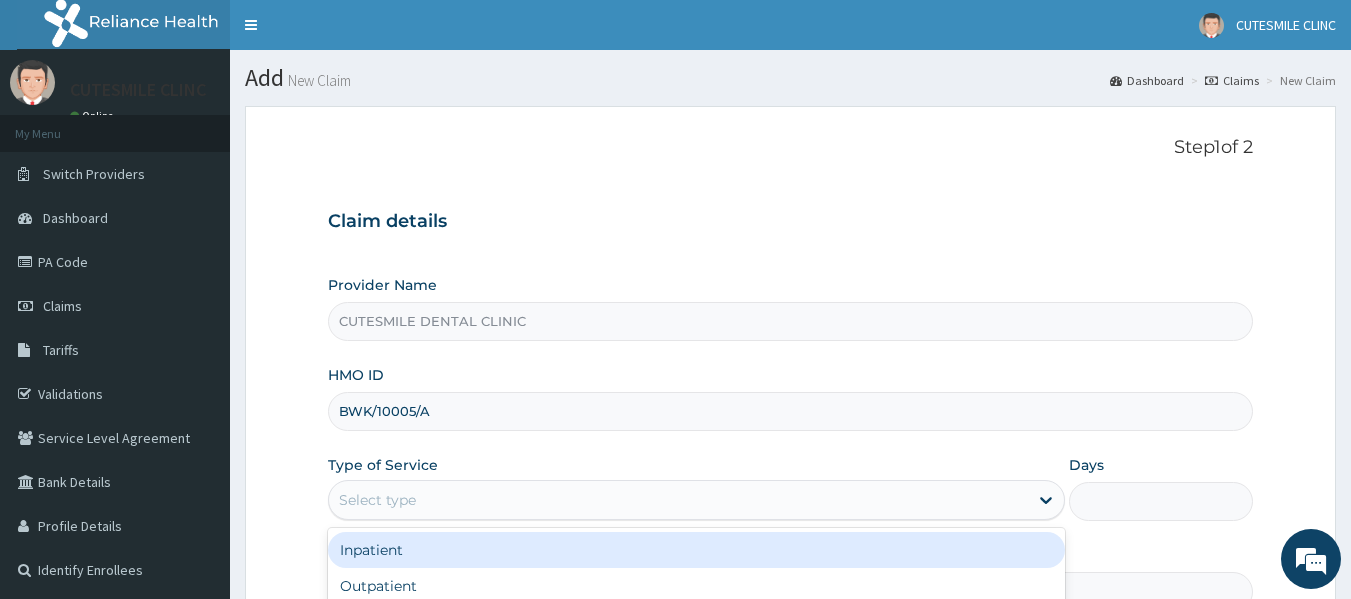 click on "Select type" at bounding box center (678, 500) 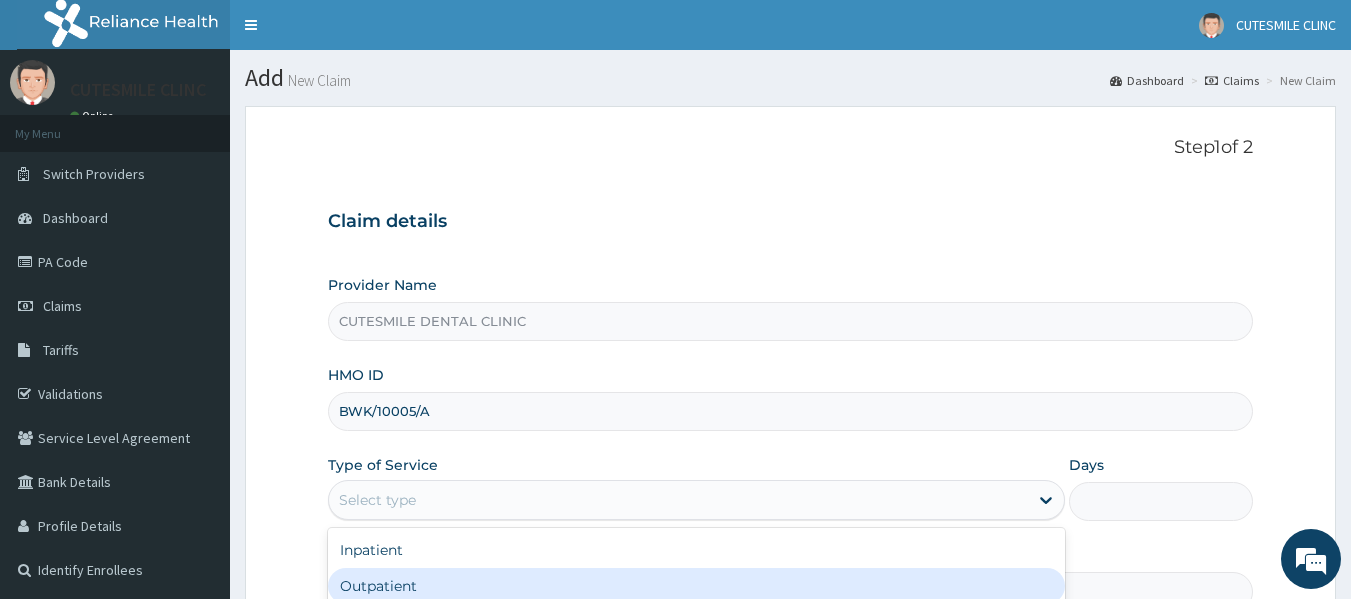 click on "Outpatient" at bounding box center (696, 586) 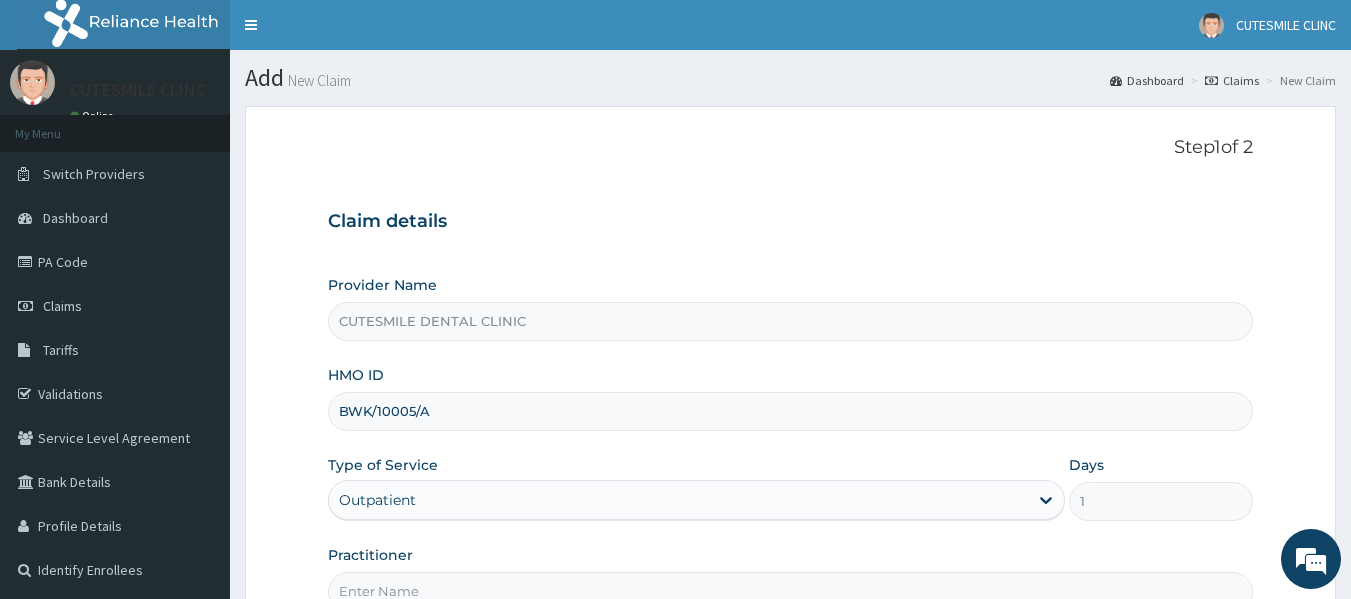 scroll, scrollTop: 0, scrollLeft: 0, axis: both 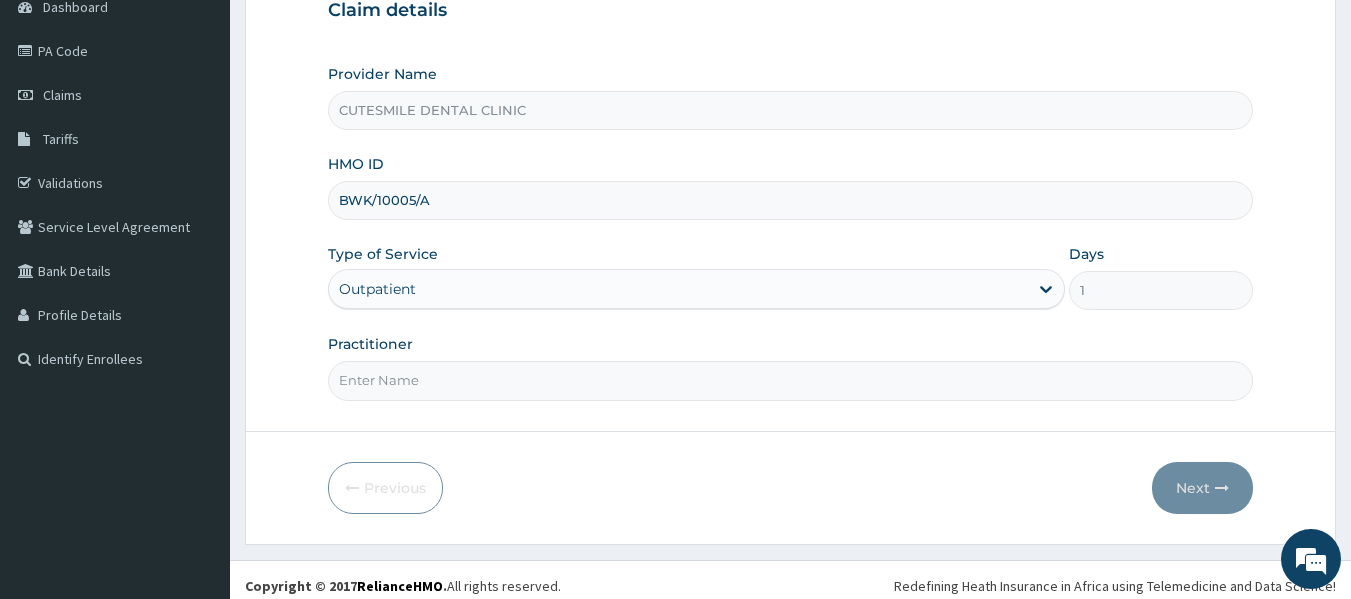 click on "Practitioner" at bounding box center (791, 380) 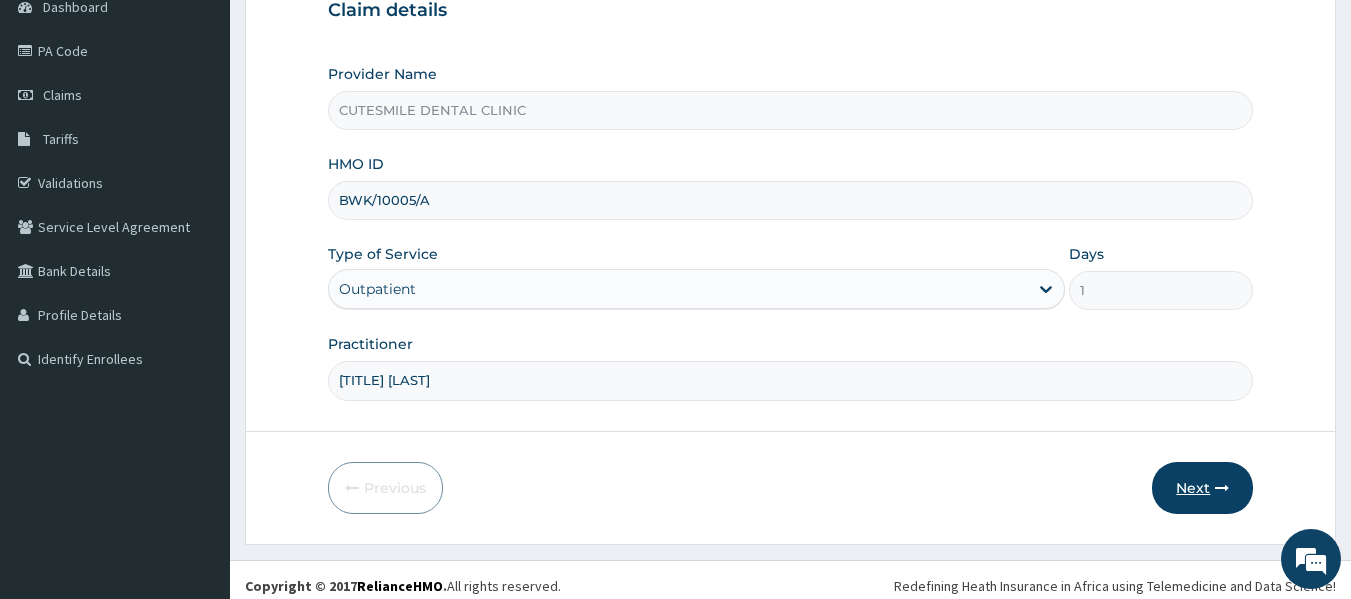 click on "Next" at bounding box center [1202, 488] 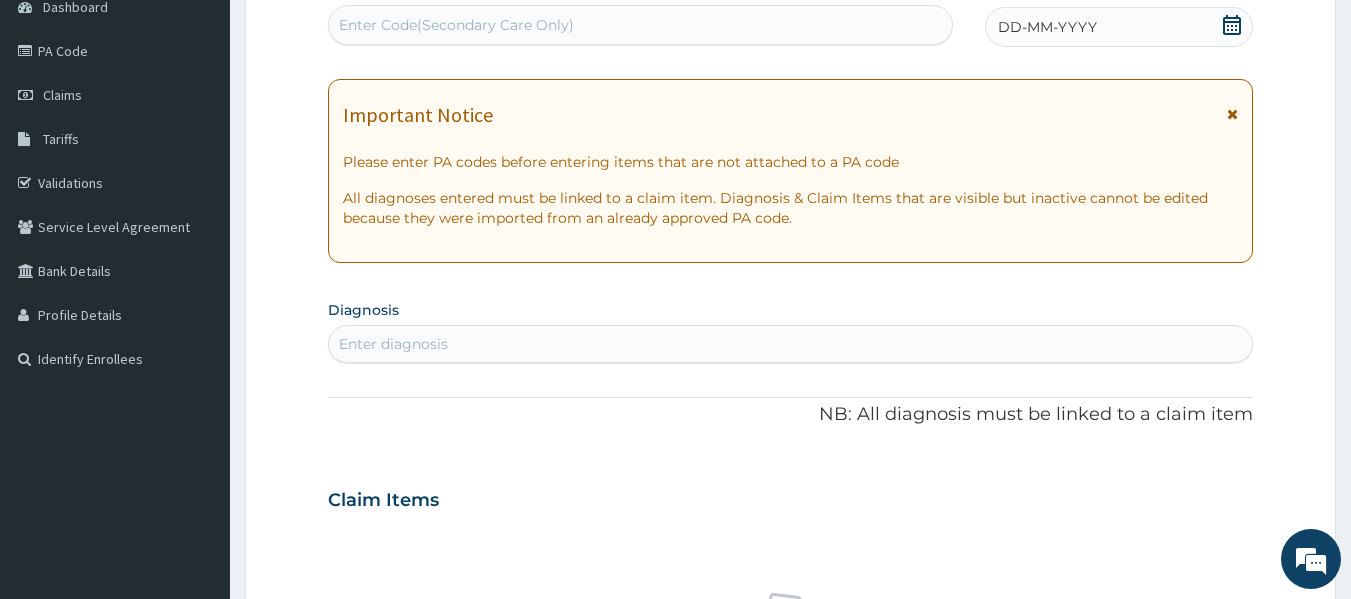 click on "Enter Code(Secondary Care Only)" at bounding box center (641, 25) 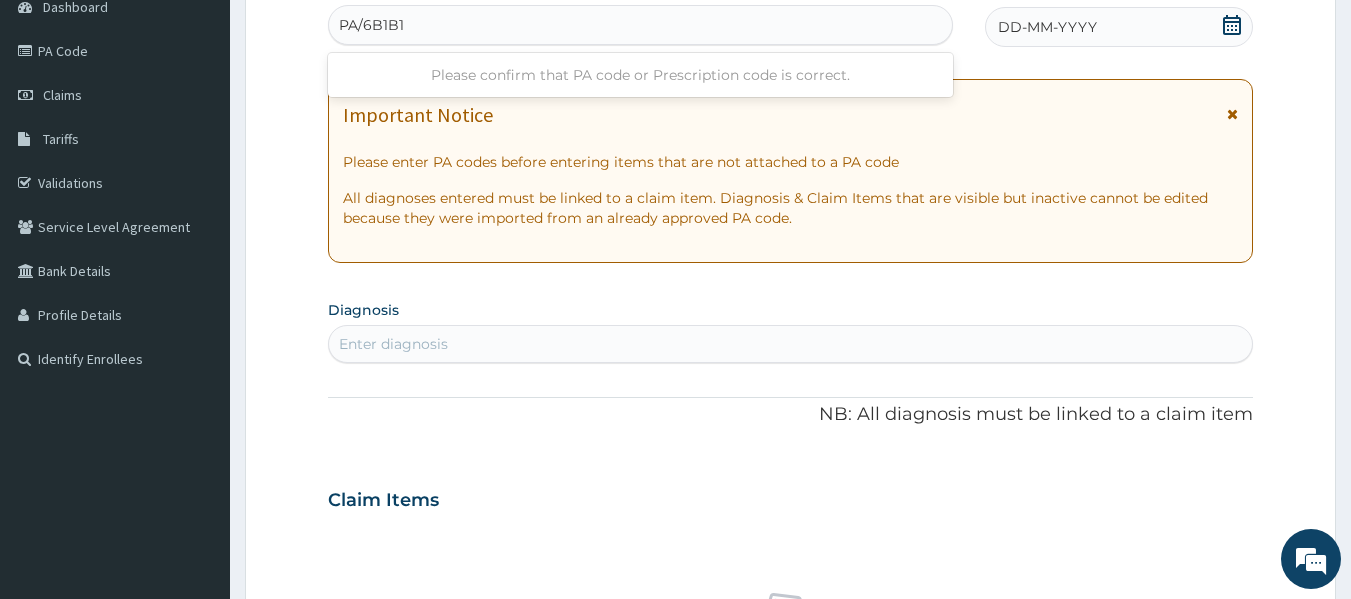 type on "PA/6B1B1A" 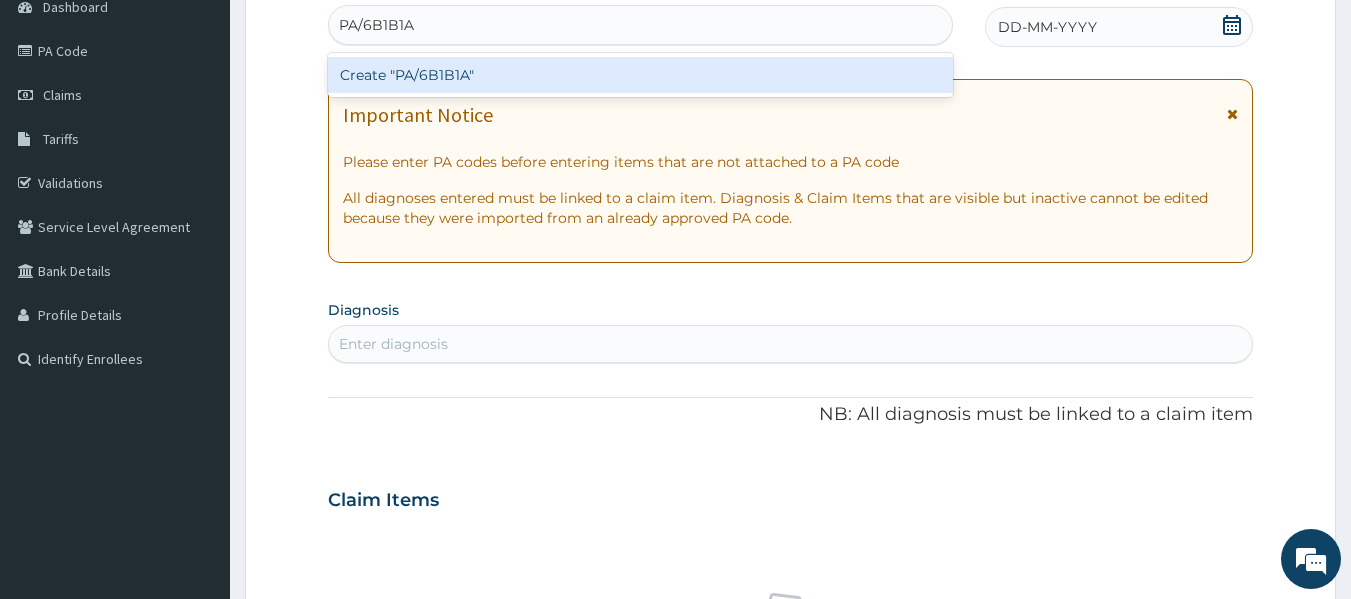 click on "Create "PA/6B1B1A"" at bounding box center [641, 75] 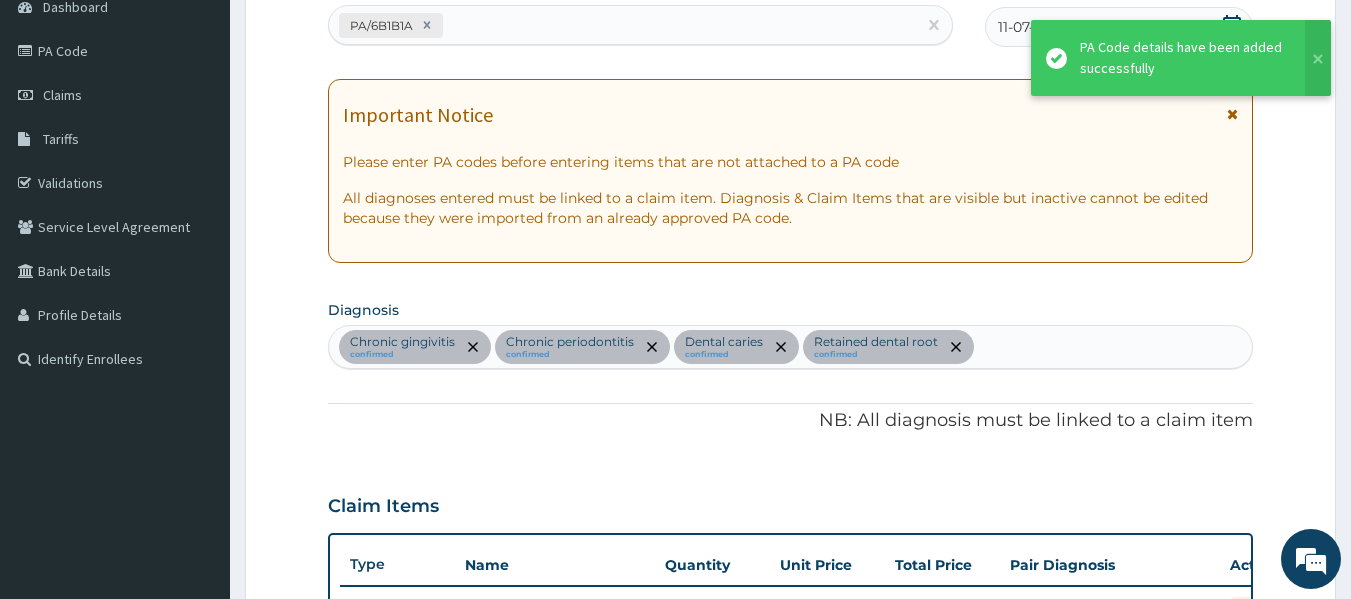 scroll, scrollTop: 947, scrollLeft: 0, axis: vertical 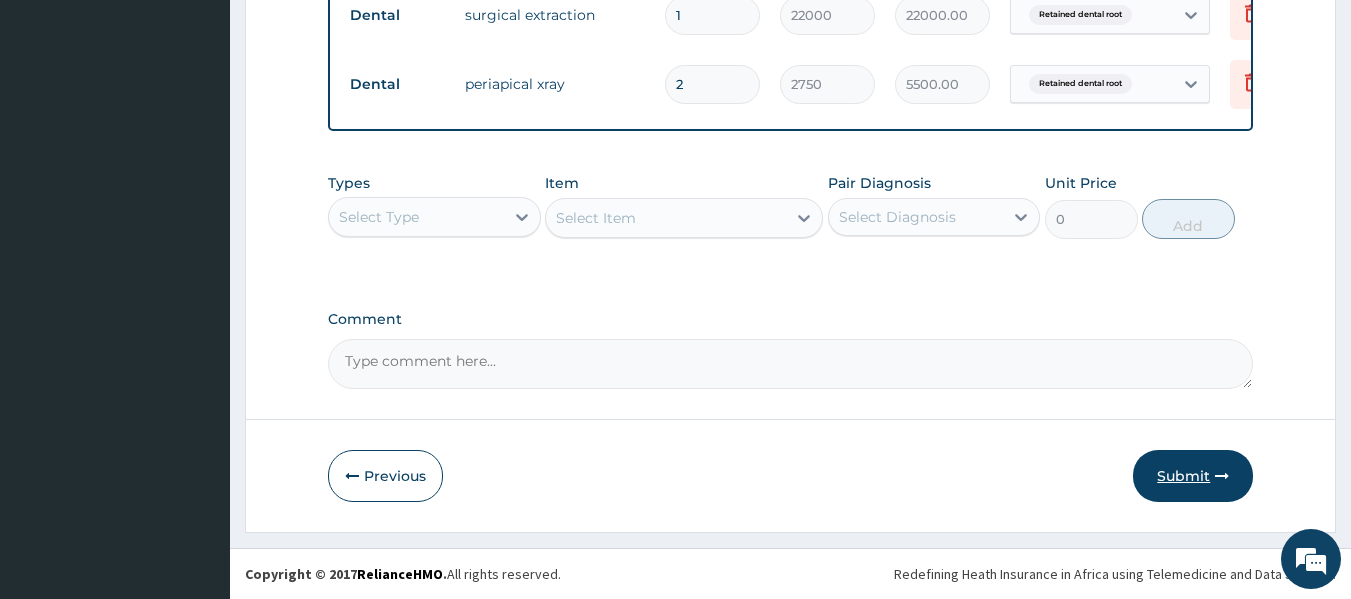 click on "Submit" at bounding box center [1193, 476] 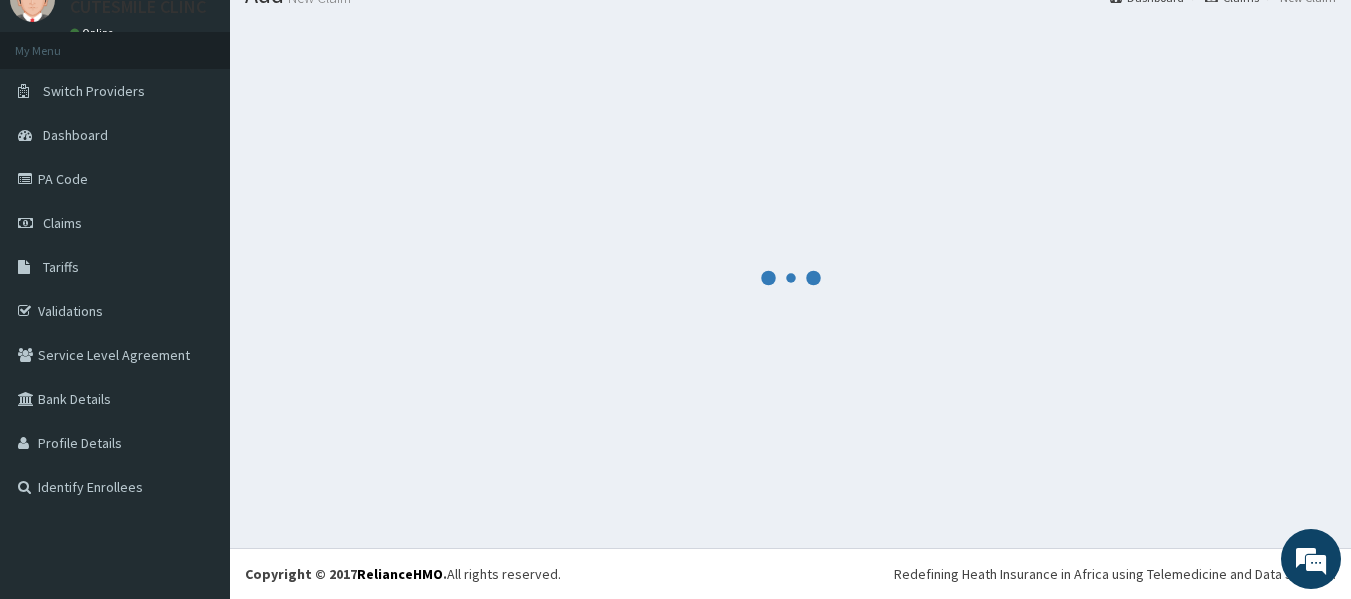 scroll, scrollTop: 1177, scrollLeft: 0, axis: vertical 